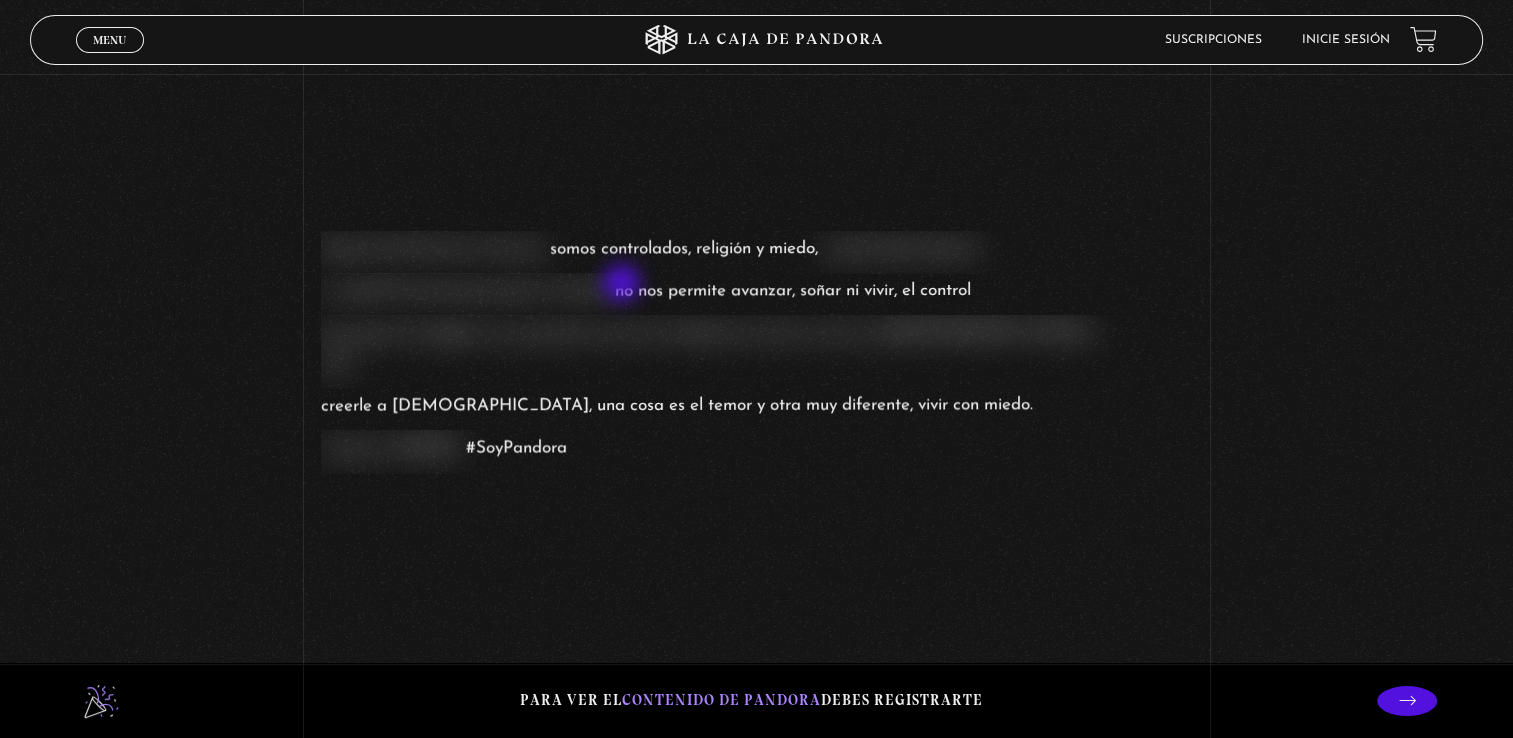 scroll, scrollTop: 0, scrollLeft: 0, axis: both 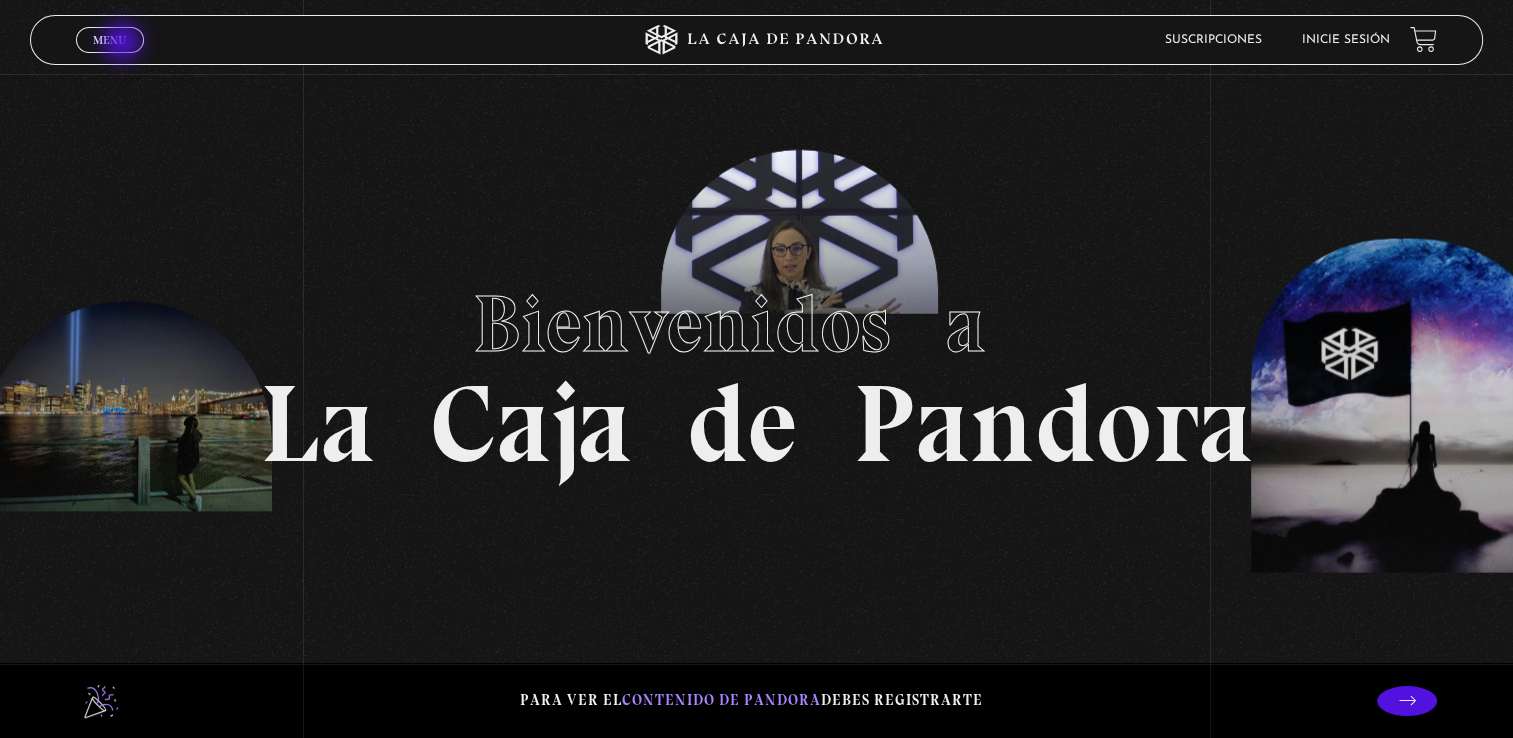 click on "Menu" at bounding box center (109, 40) 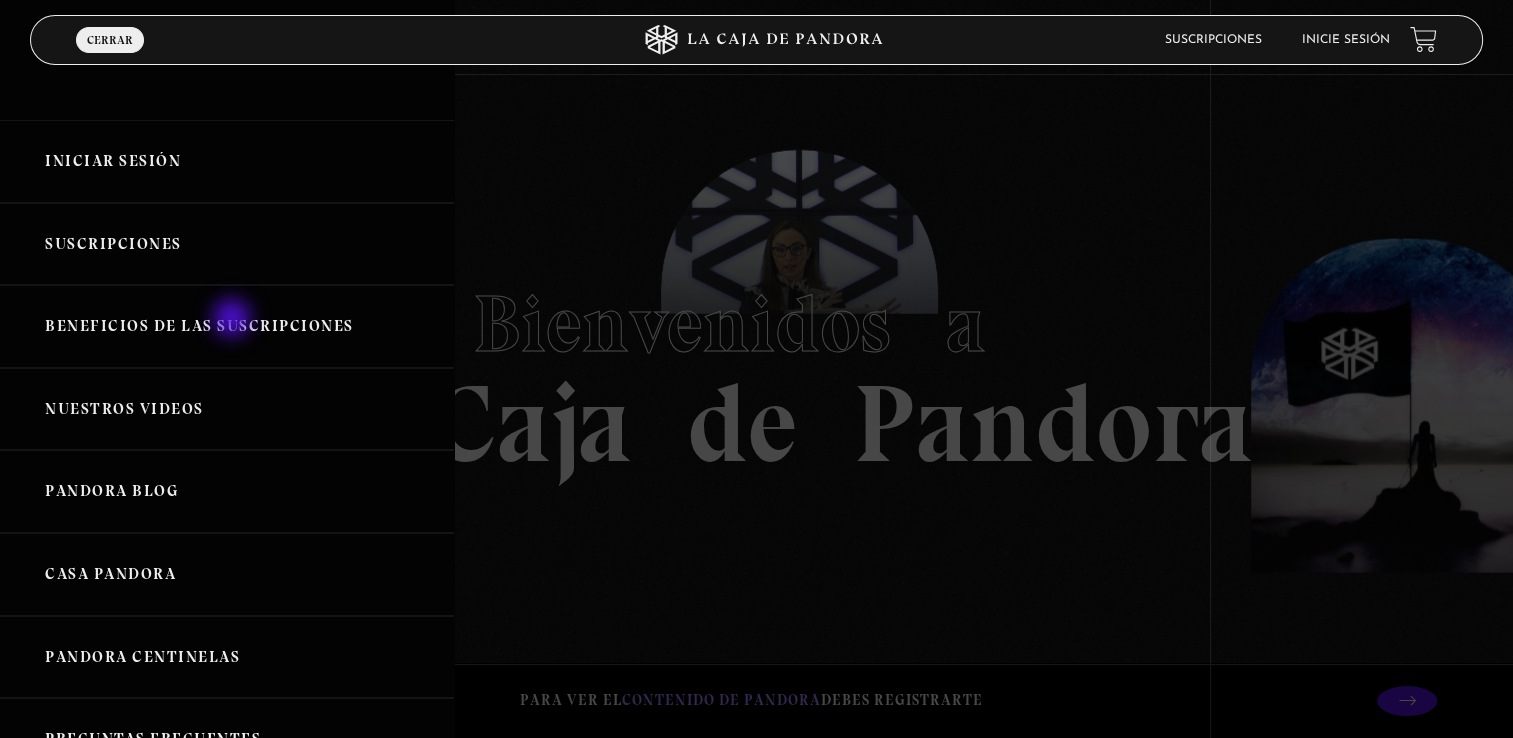 click on "Beneficios de las suscripciones" at bounding box center (227, 326) 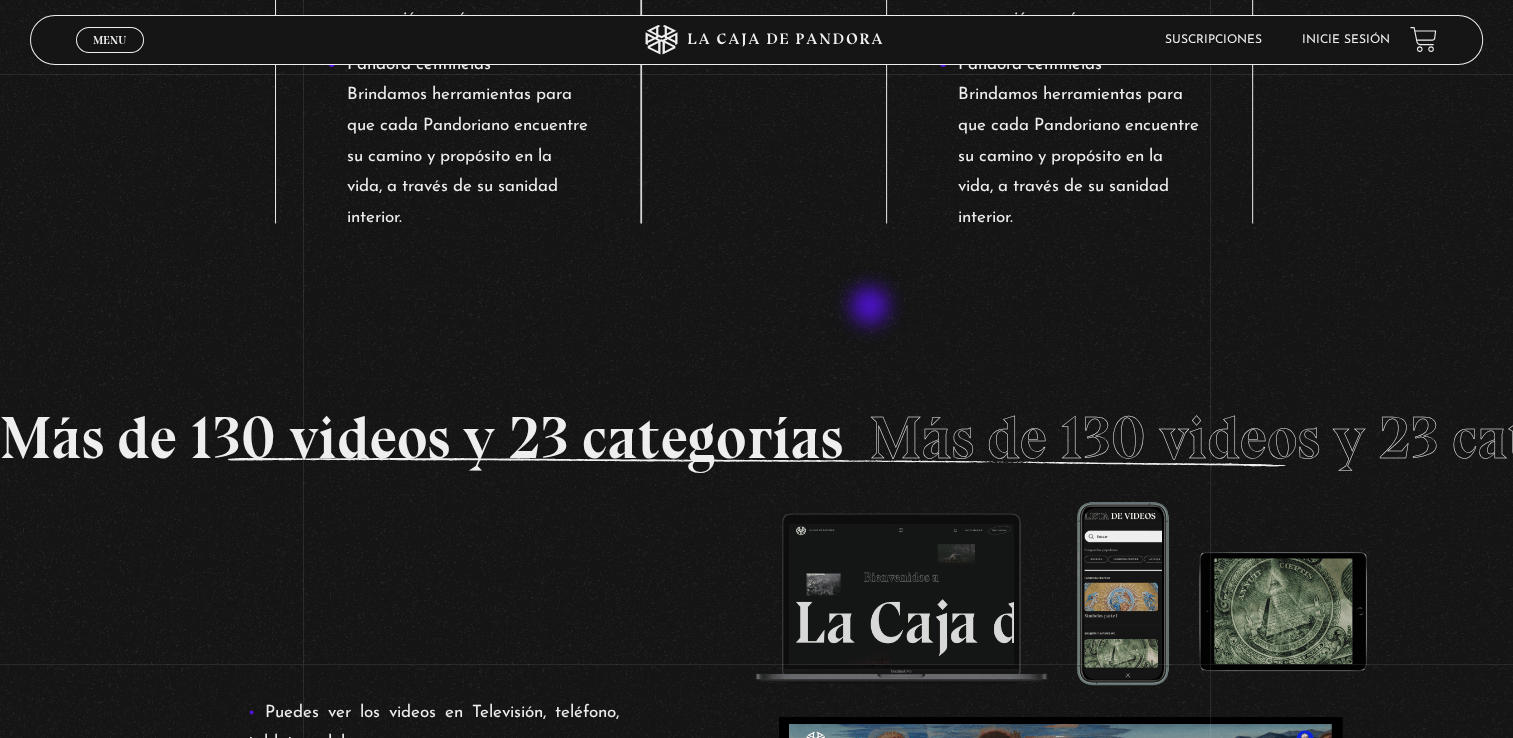 scroll, scrollTop: 2133, scrollLeft: 0, axis: vertical 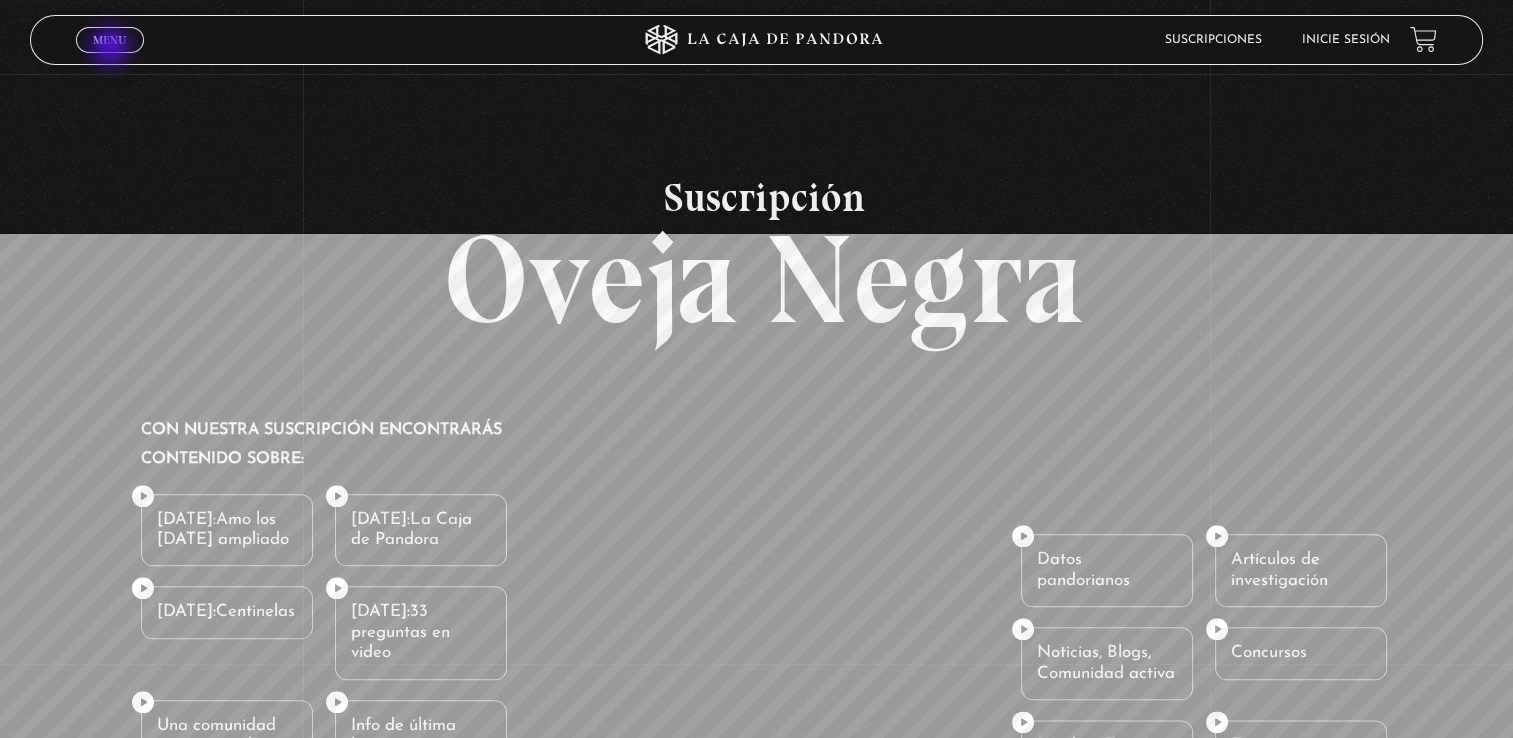 click on "Menu Cerrar" at bounding box center [110, 40] 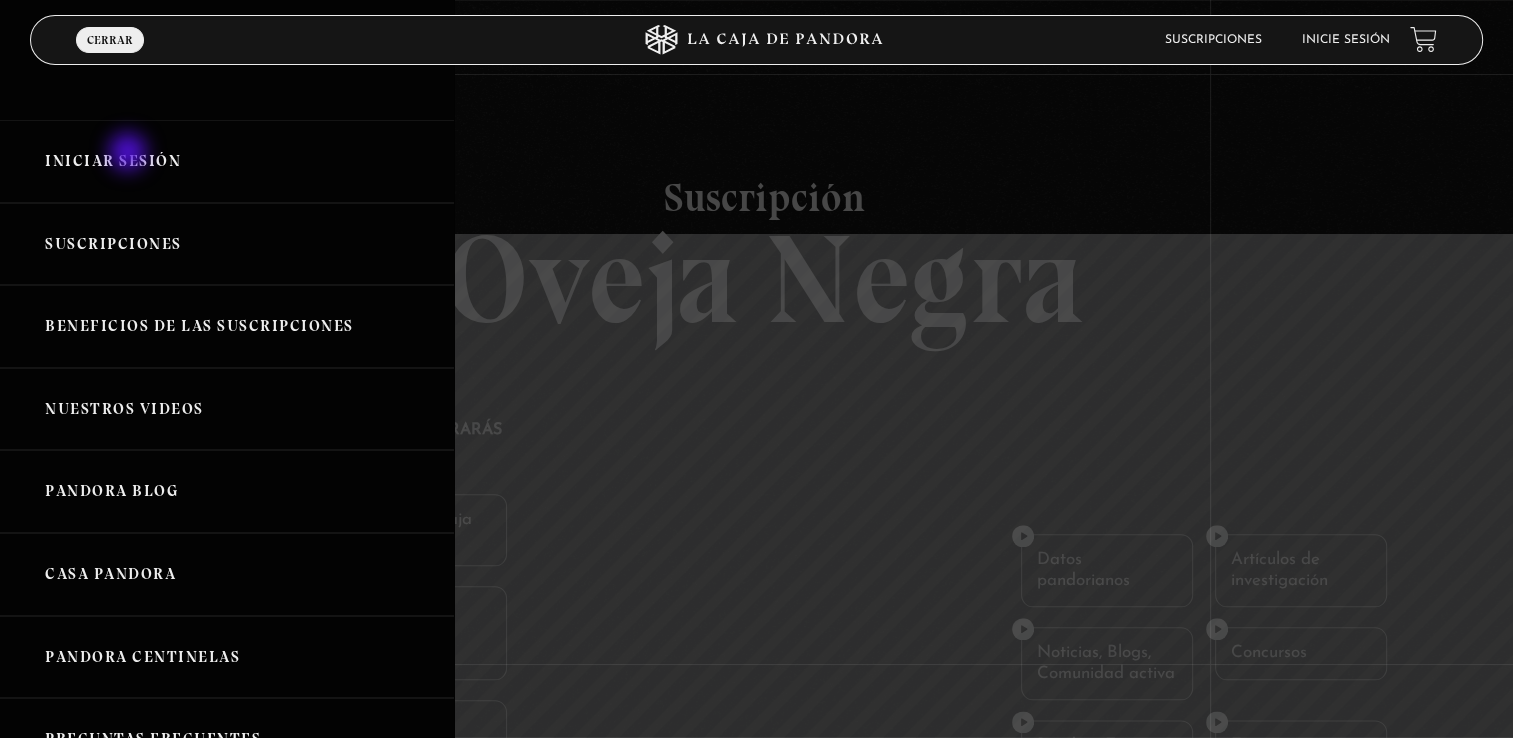 click on "Iniciar Sesión" at bounding box center (227, 161) 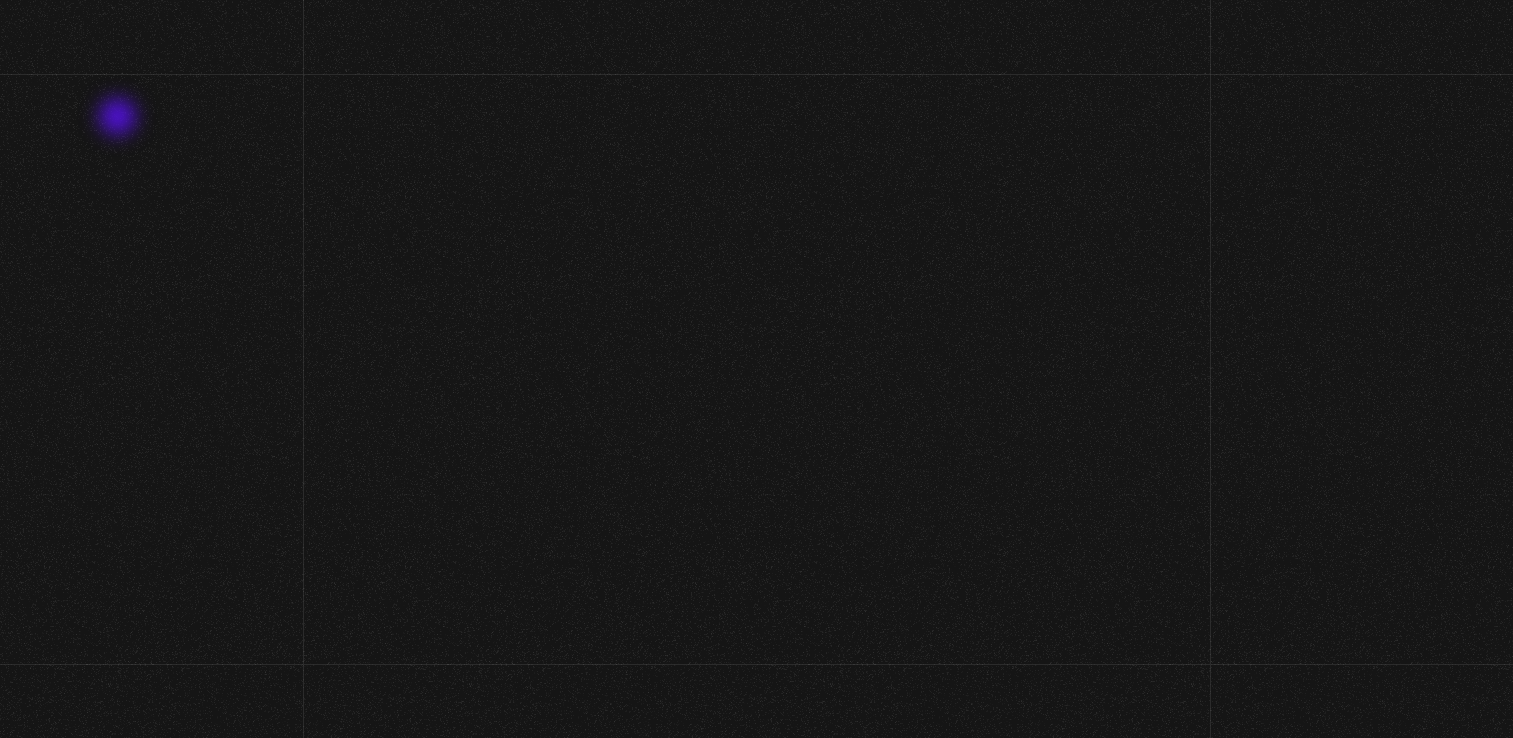 scroll, scrollTop: 0, scrollLeft: 0, axis: both 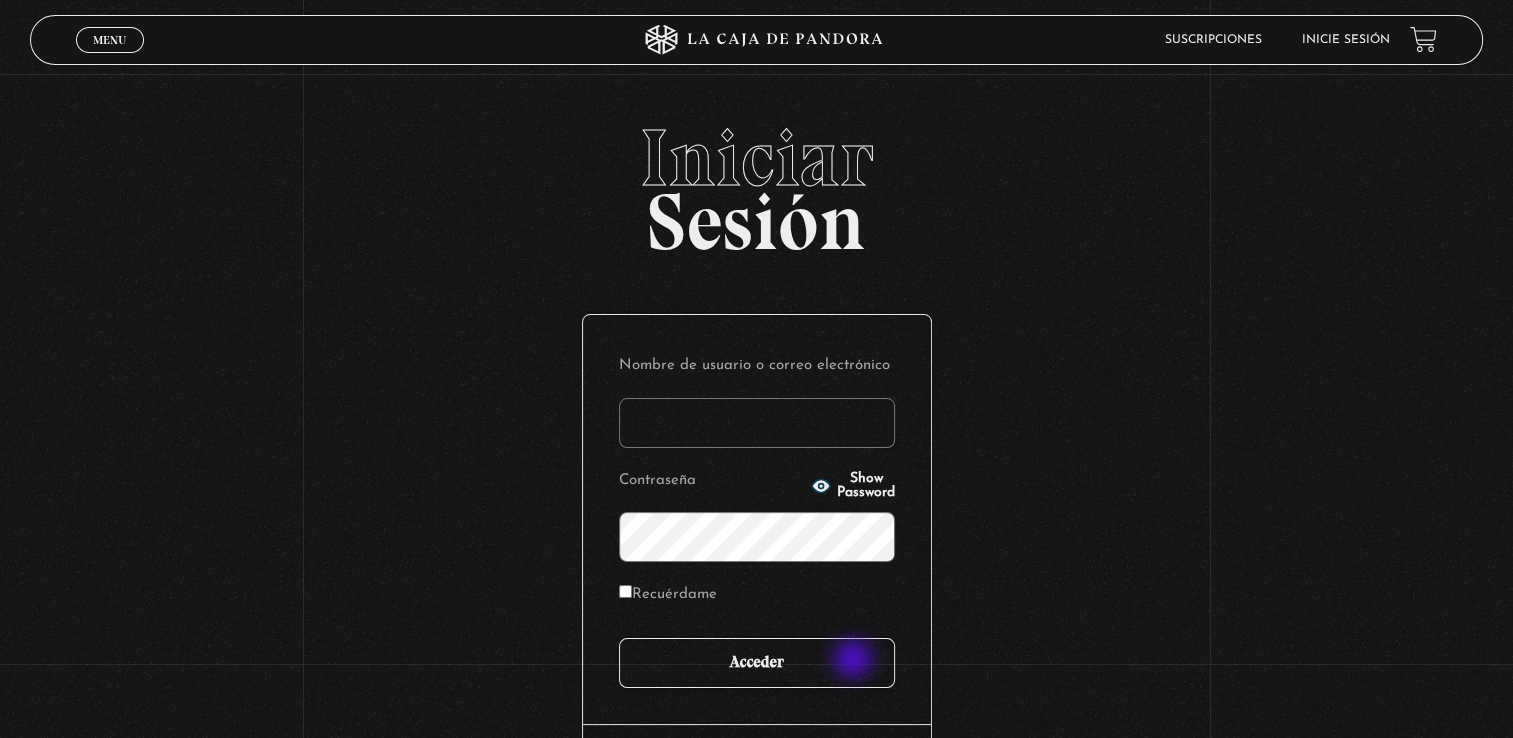type on "carlos.dam35@gmail.com" 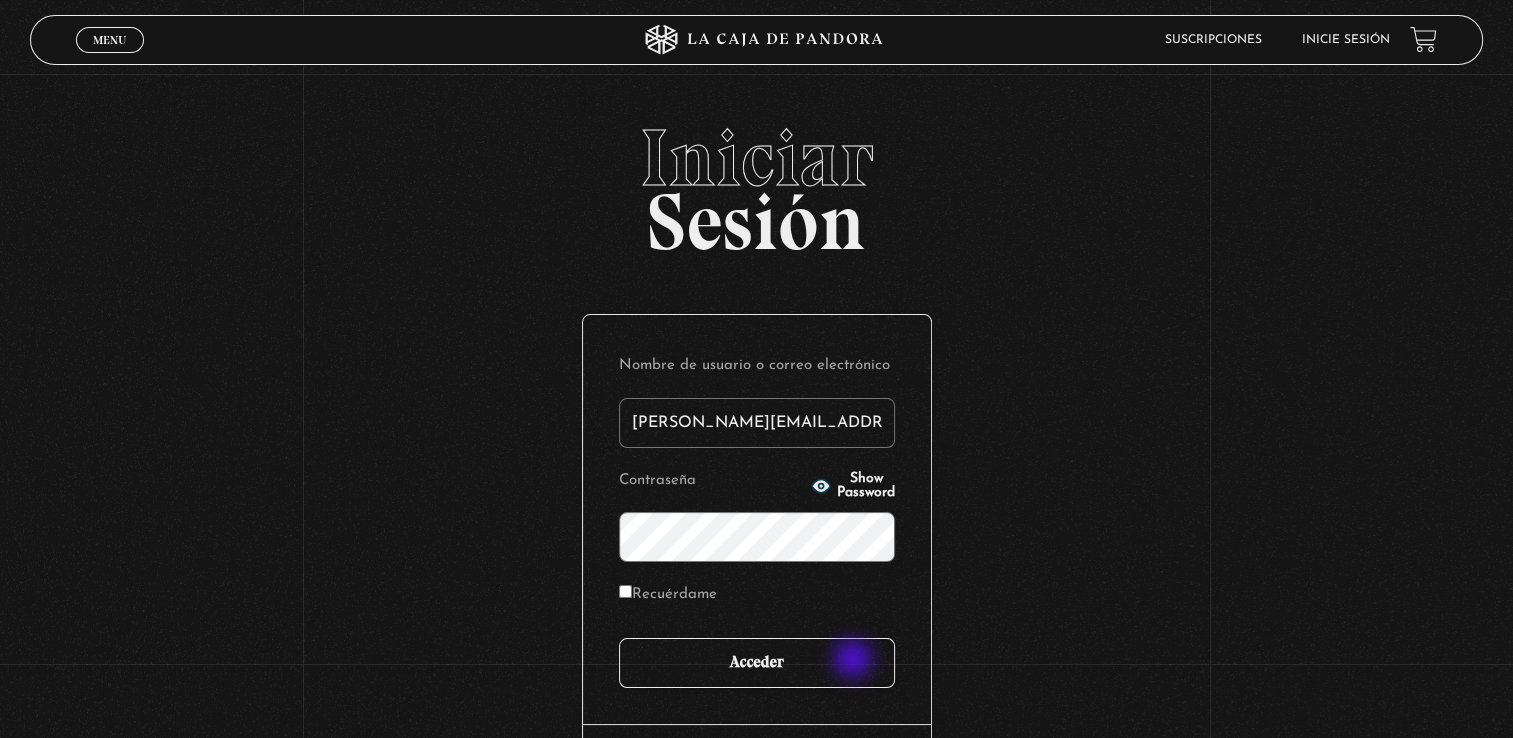 click on "Acceder" at bounding box center (757, 663) 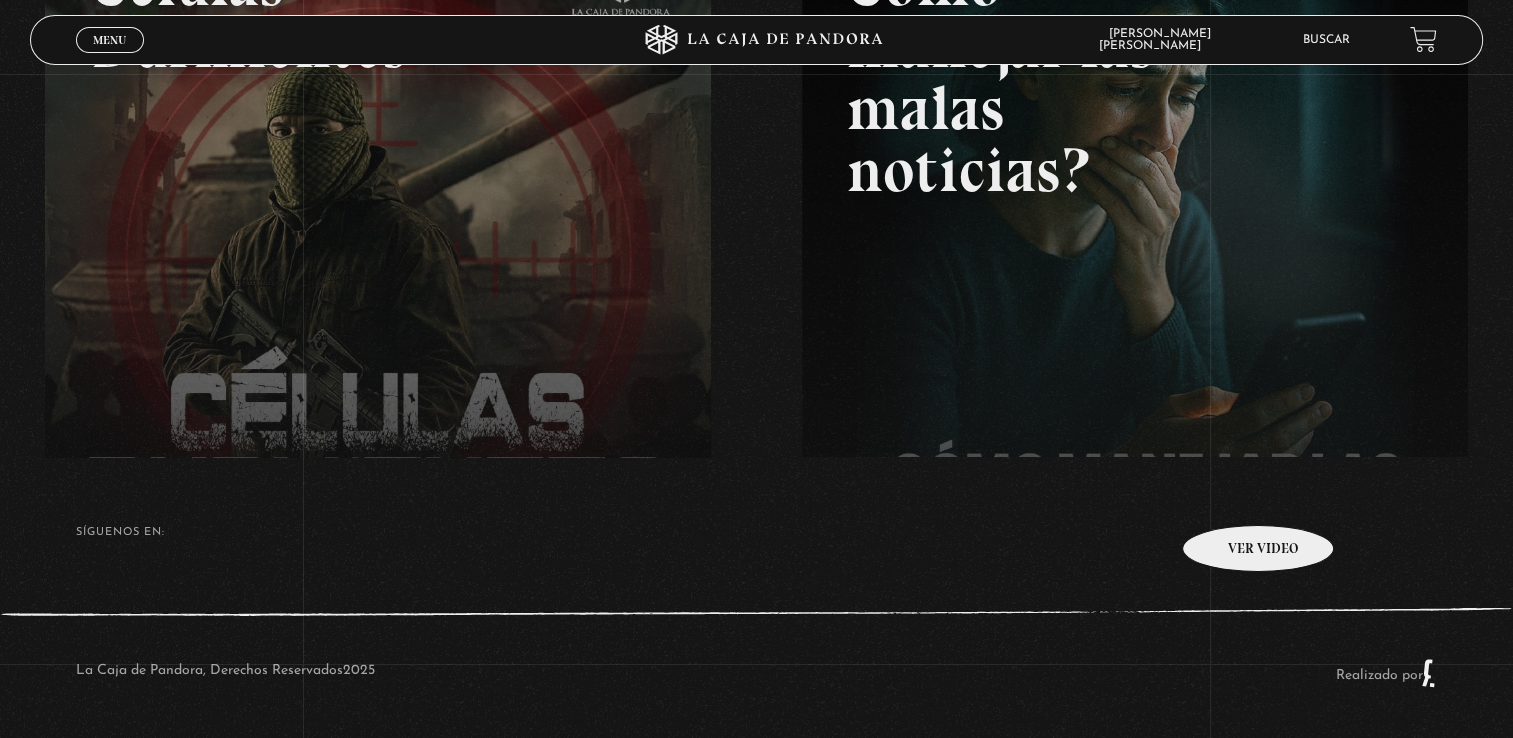 scroll, scrollTop: 0, scrollLeft: 0, axis: both 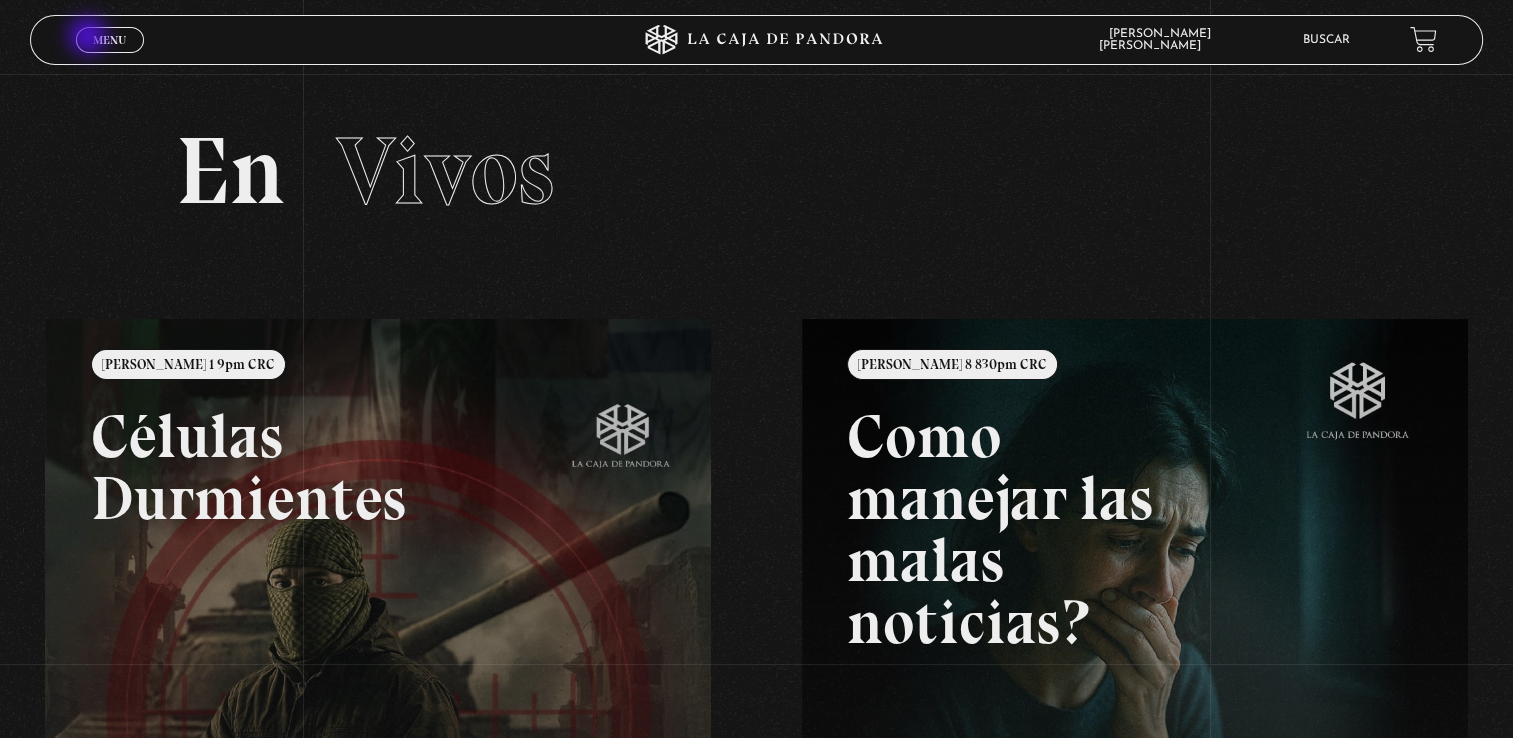 click on "Menu Cerrar" at bounding box center [110, 40] 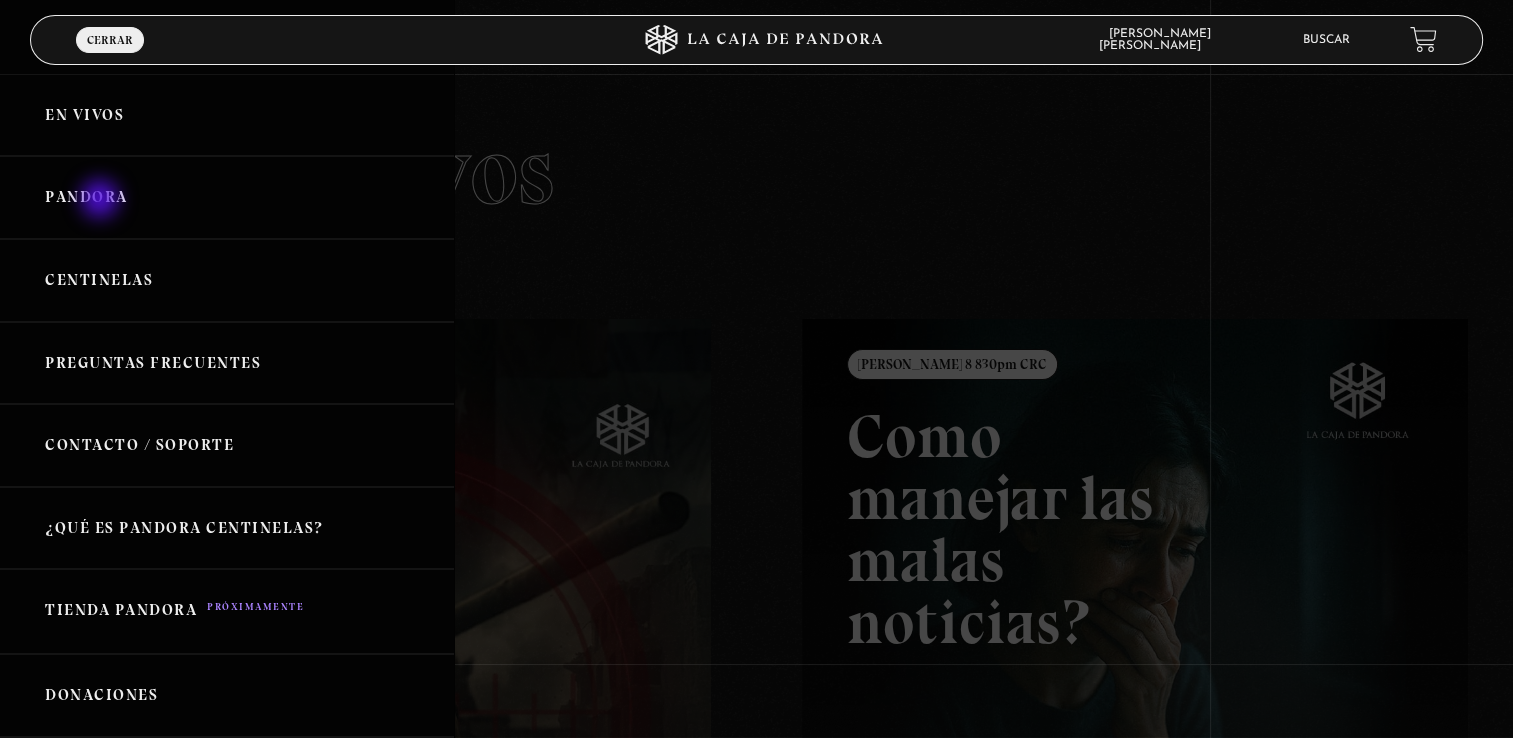 click on "Pandora" at bounding box center (227, 197) 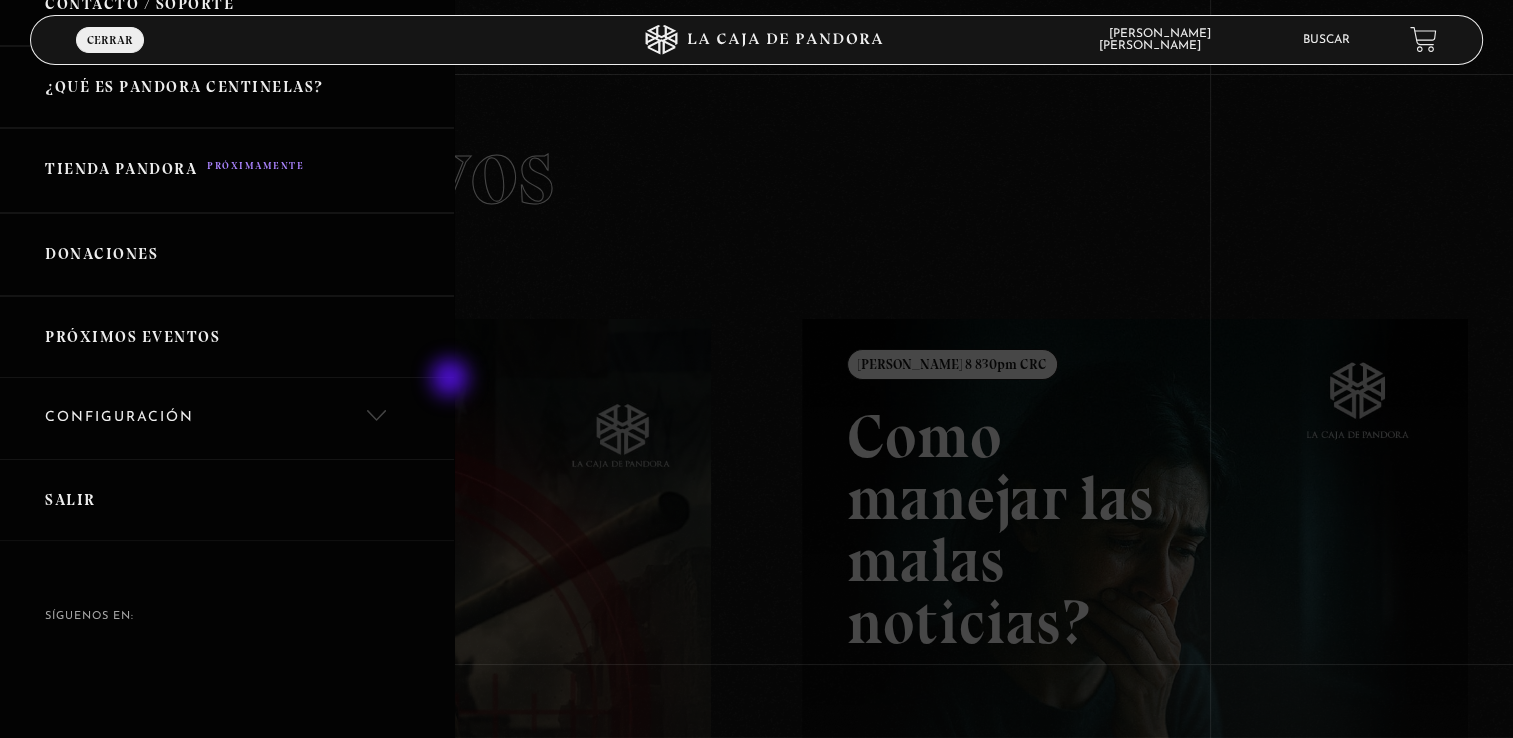 scroll, scrollTop: 0, scrollLeft: 0, axis: both 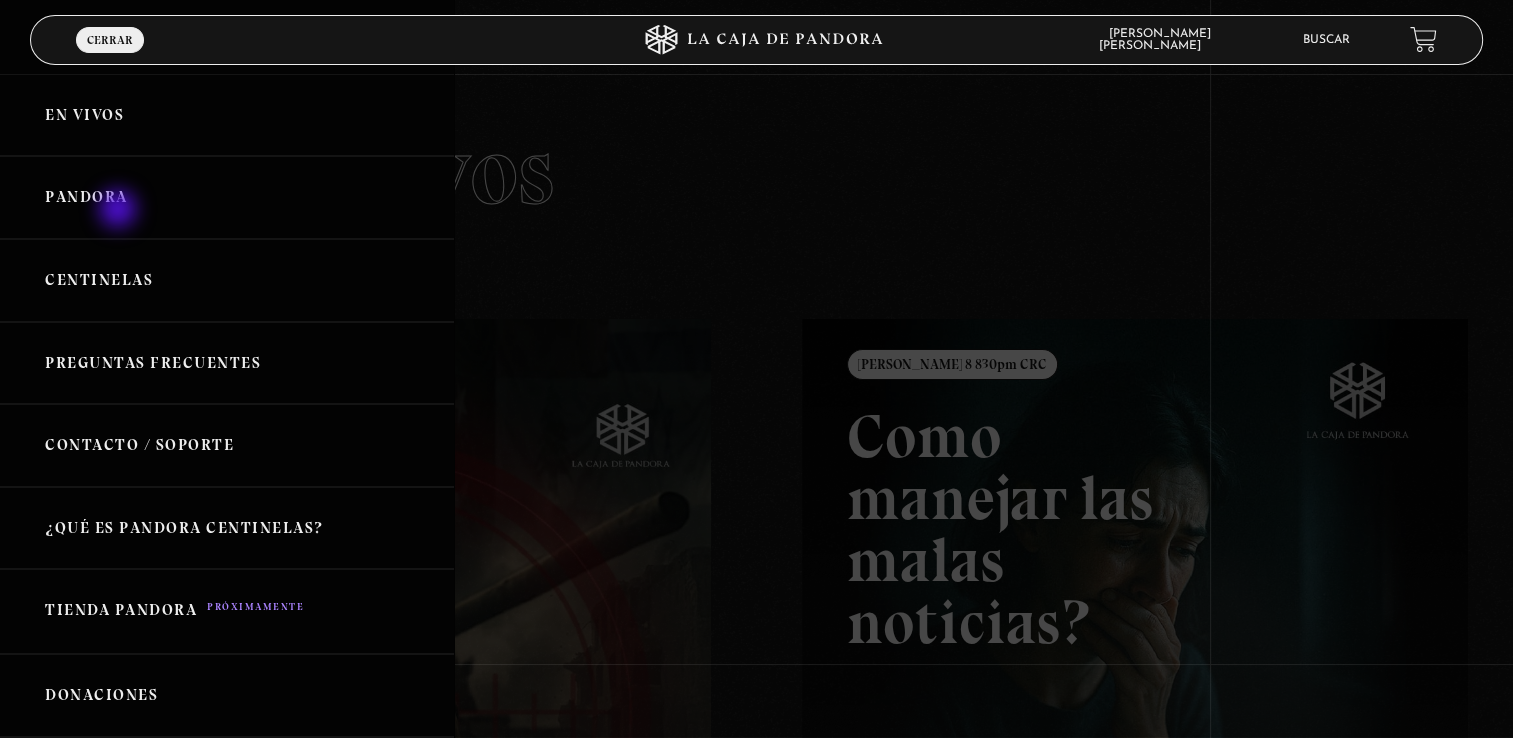 click on "Pandora" at bounding box center [227, 197] 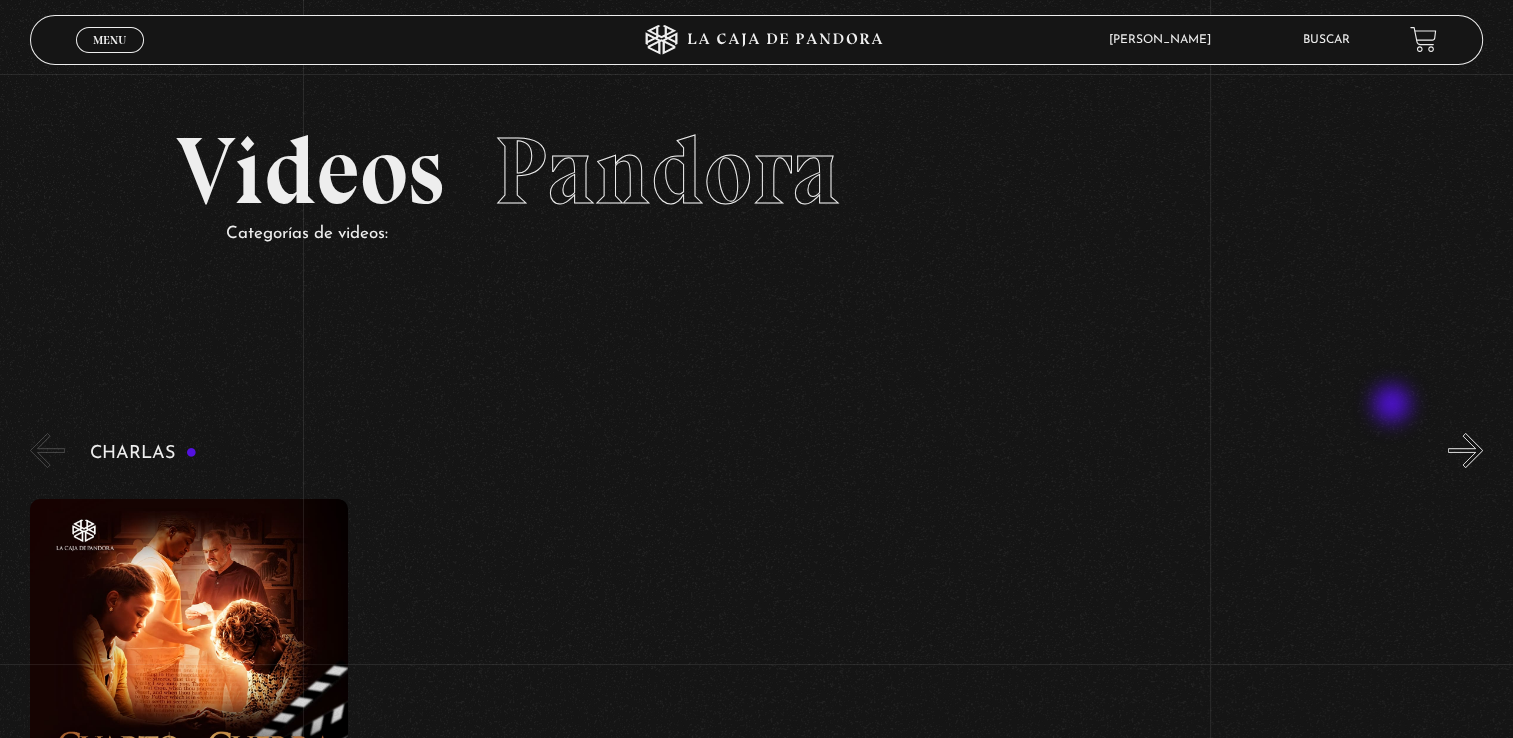 scroll, scrollTop: 2133, scrollLeft: 0, axis: vertical 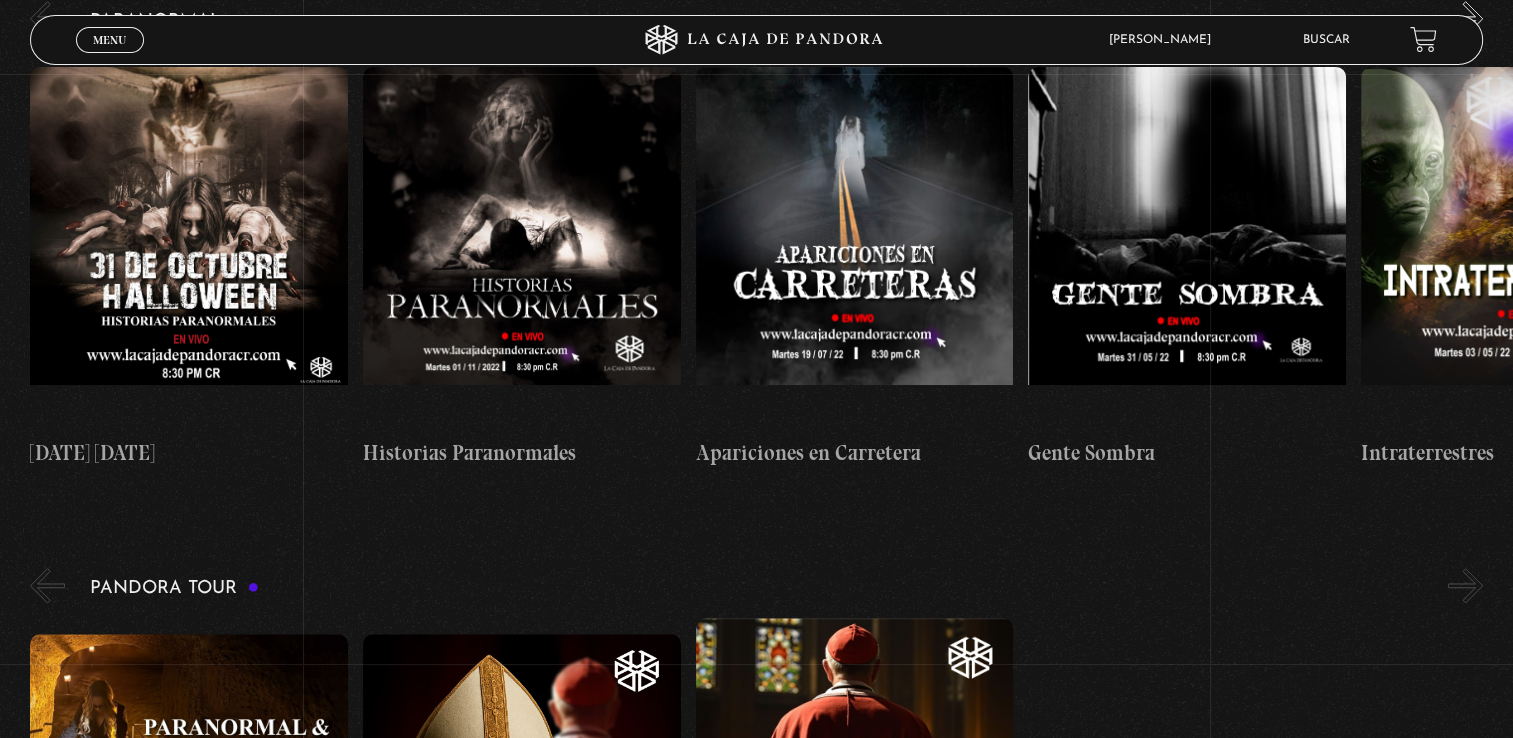drag, startPoint x: 1512, startPoint y: 214, endPoint x: 1515, endPoint y: 141, distance: 73.061615 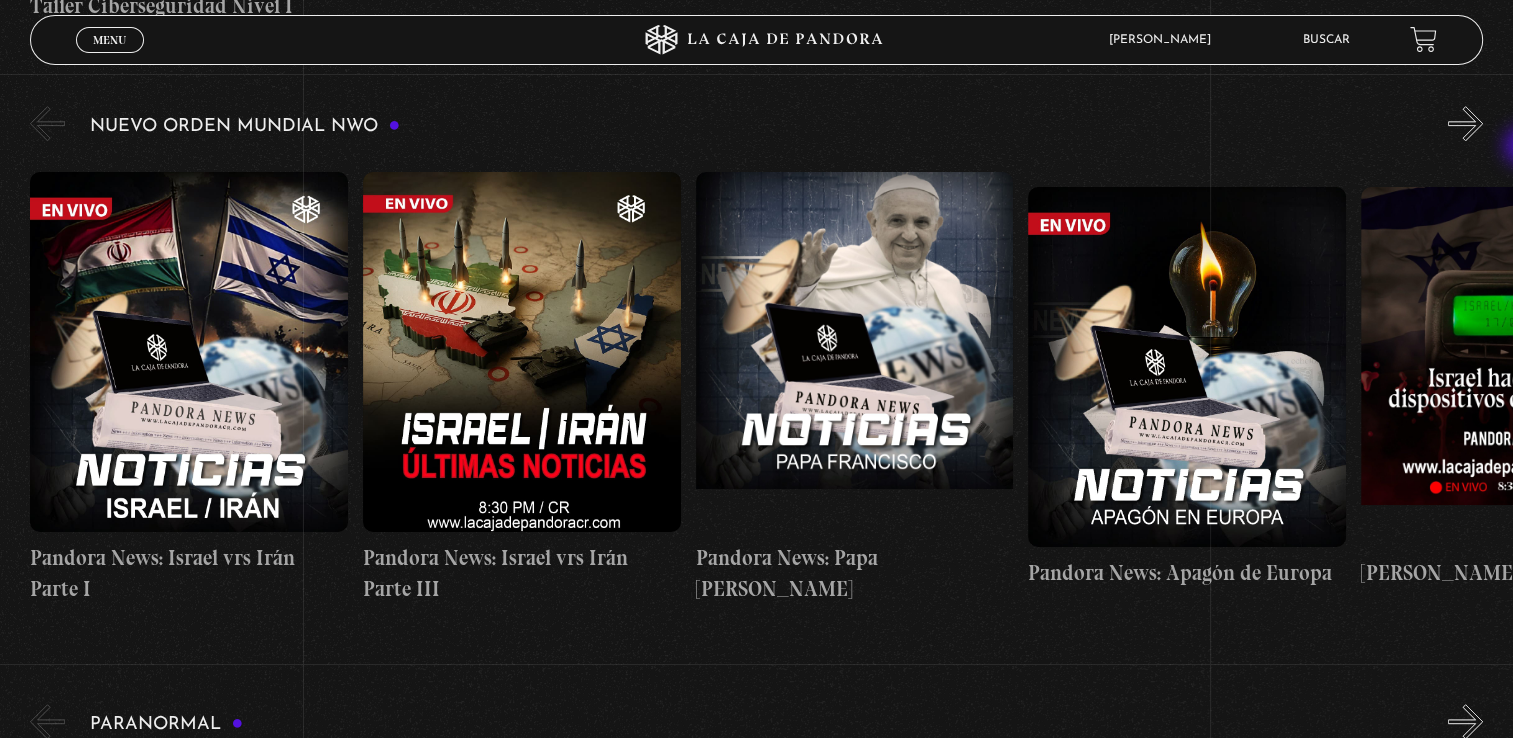 scroll, scrollTop: 1419, scrollLeft: 0, axis: vertical 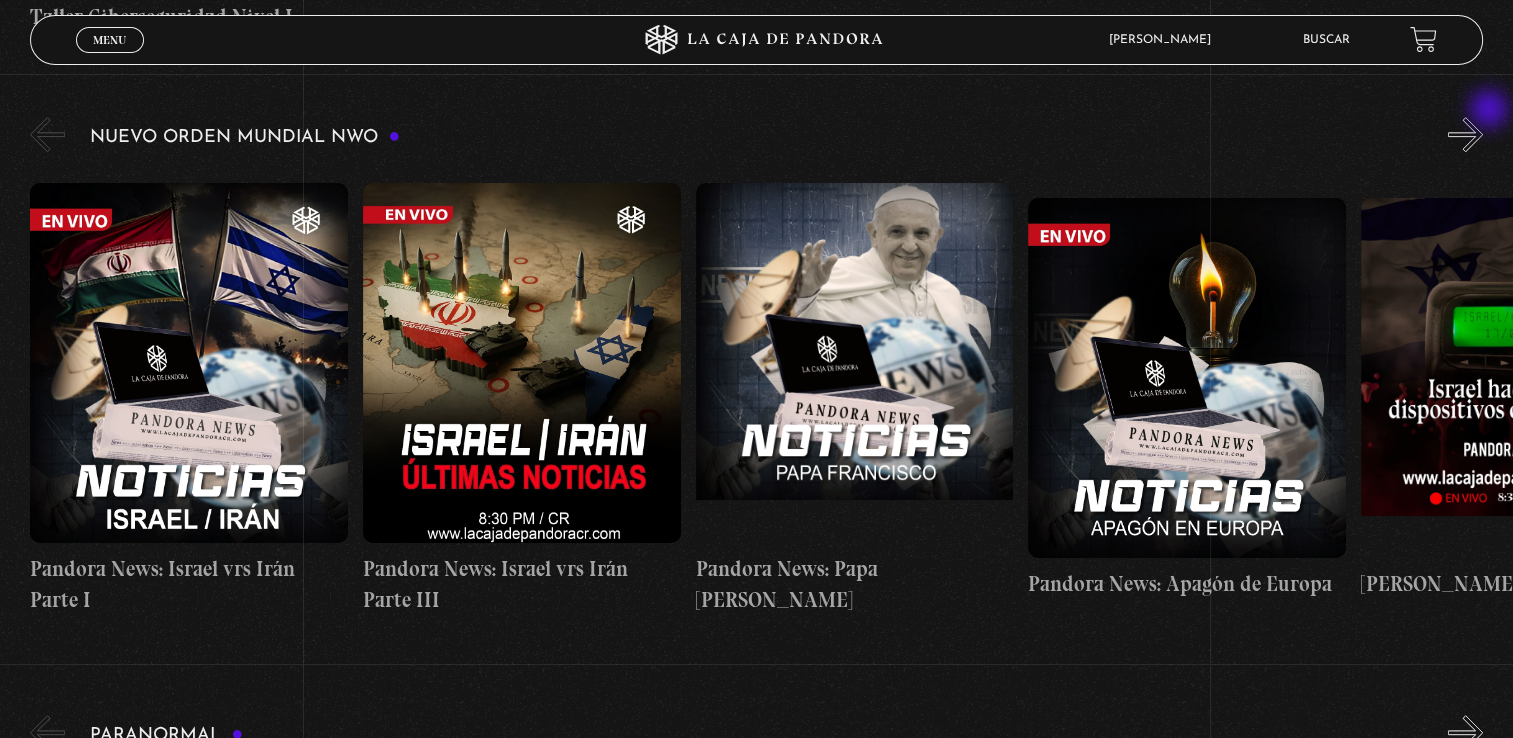 click on "»" at bounding box center [1465, 134] 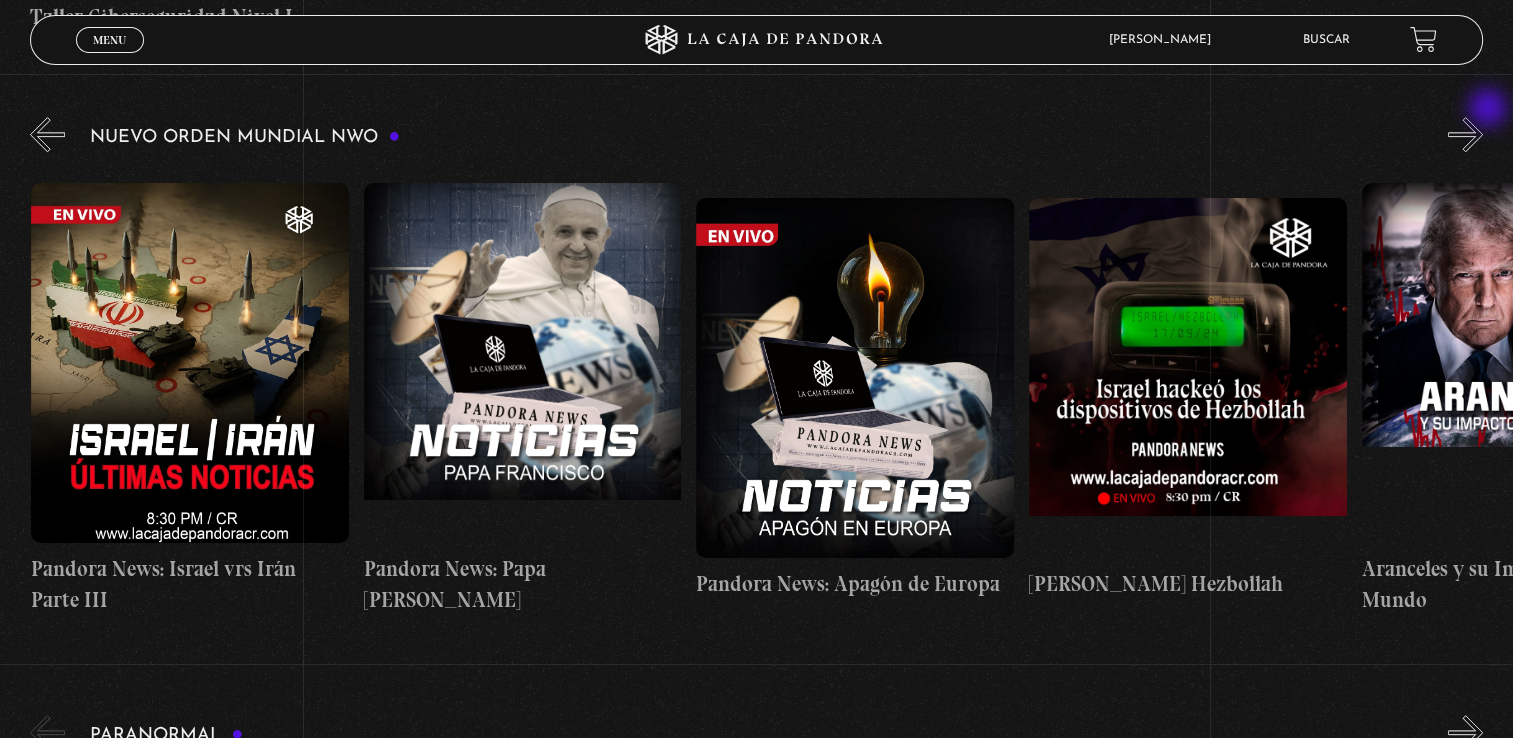 scroll, scrollTop: 0, scrollLeft: 332, axis: horizontal 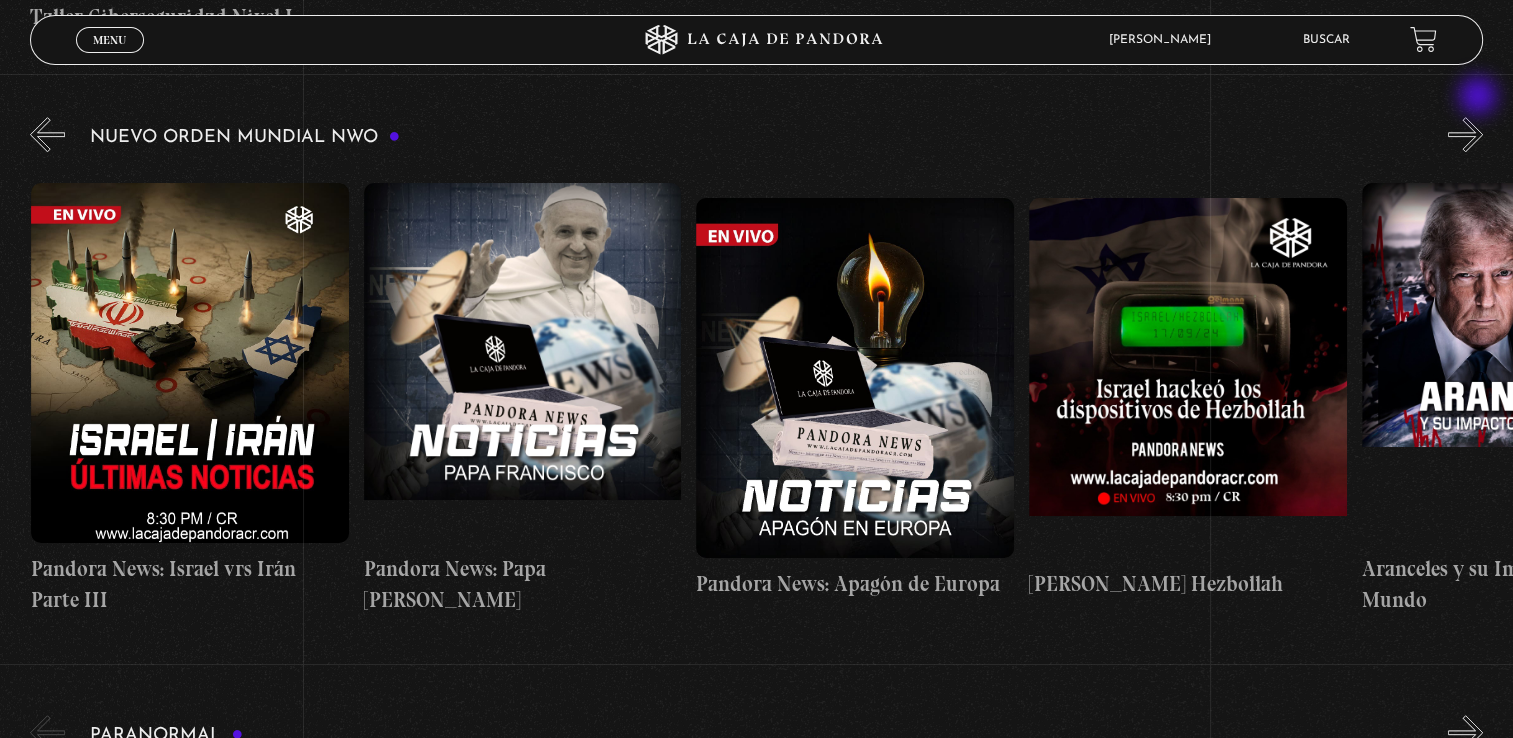 click on "»" at bounding box center [1465, 134] 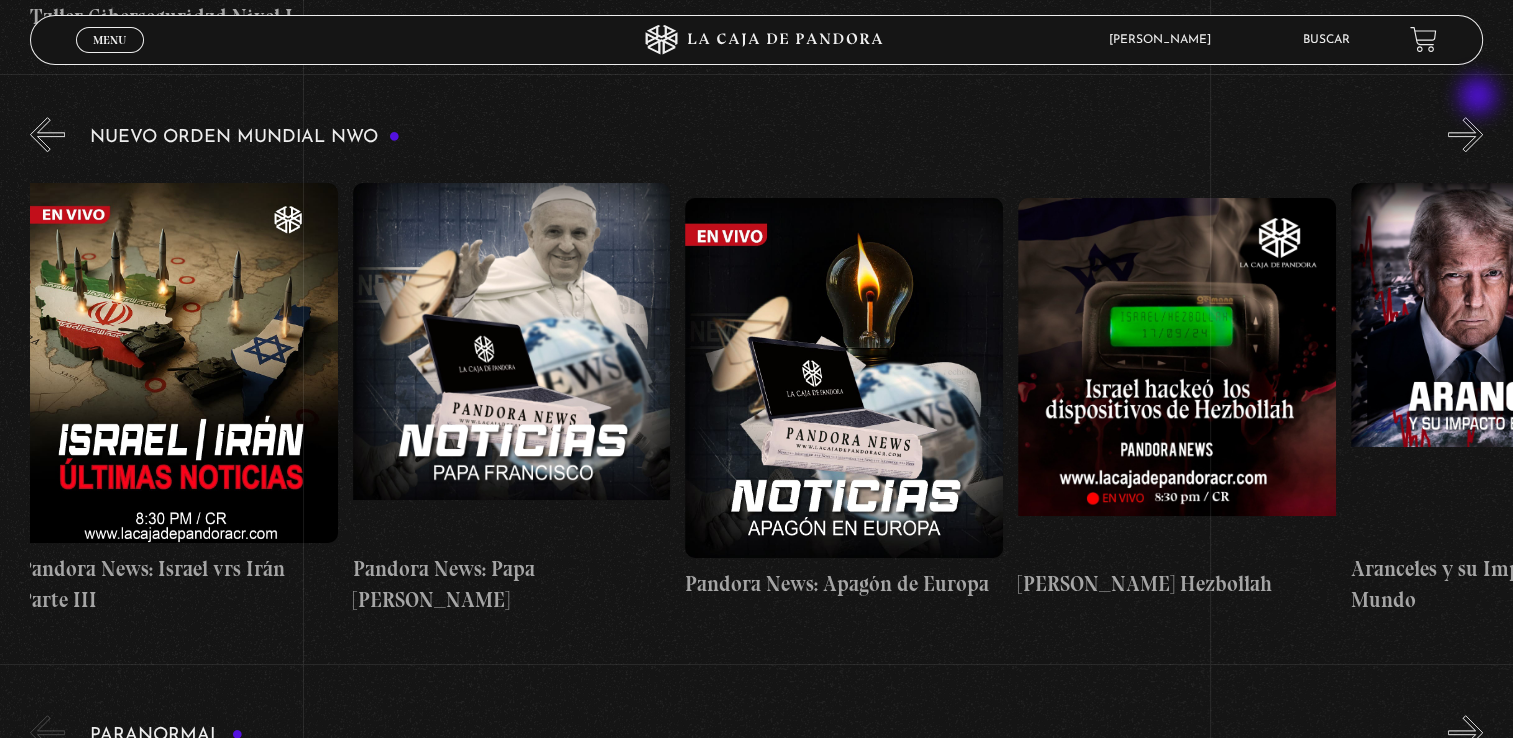click on "»" at bounding box center [1465, 134] 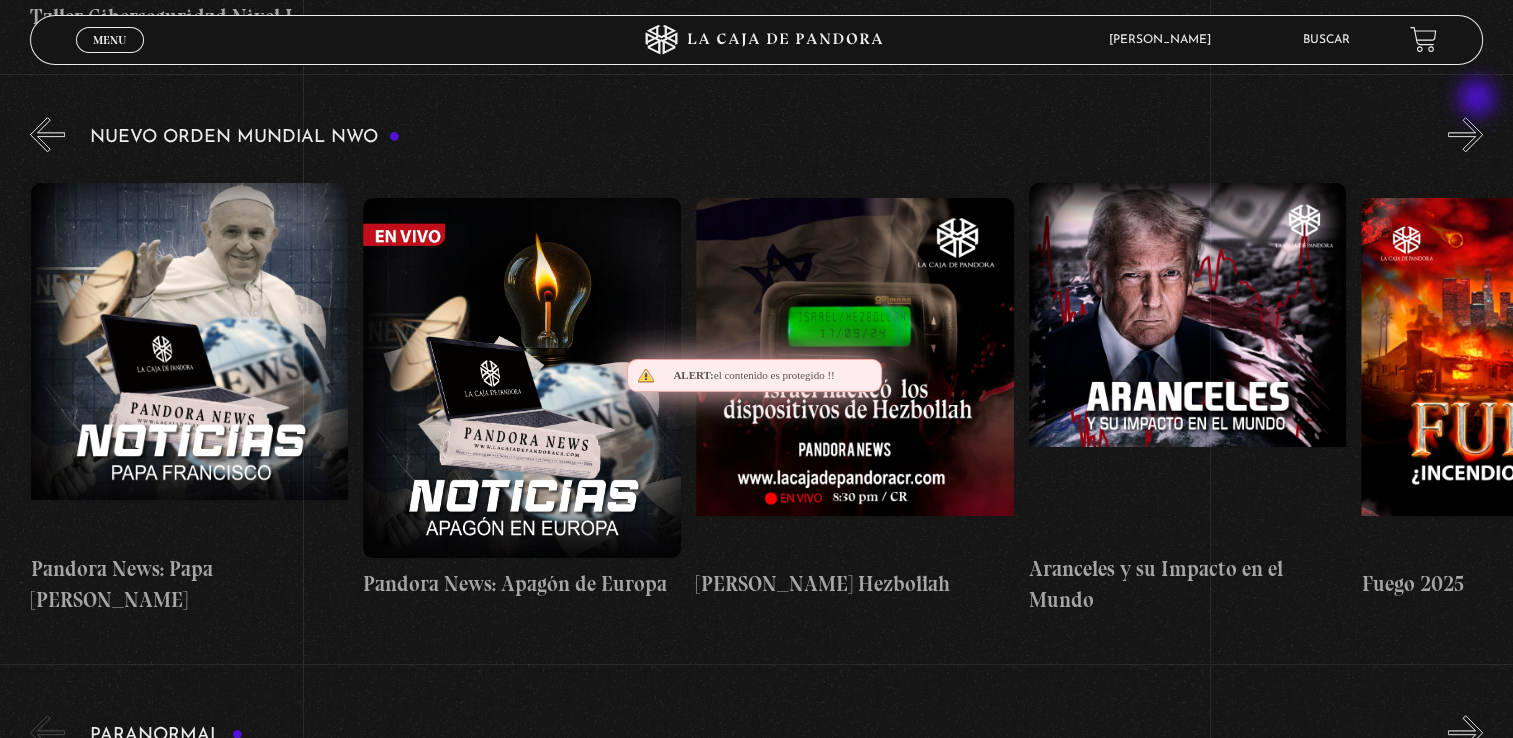 click on "»" at bounding box center [1465, 134] 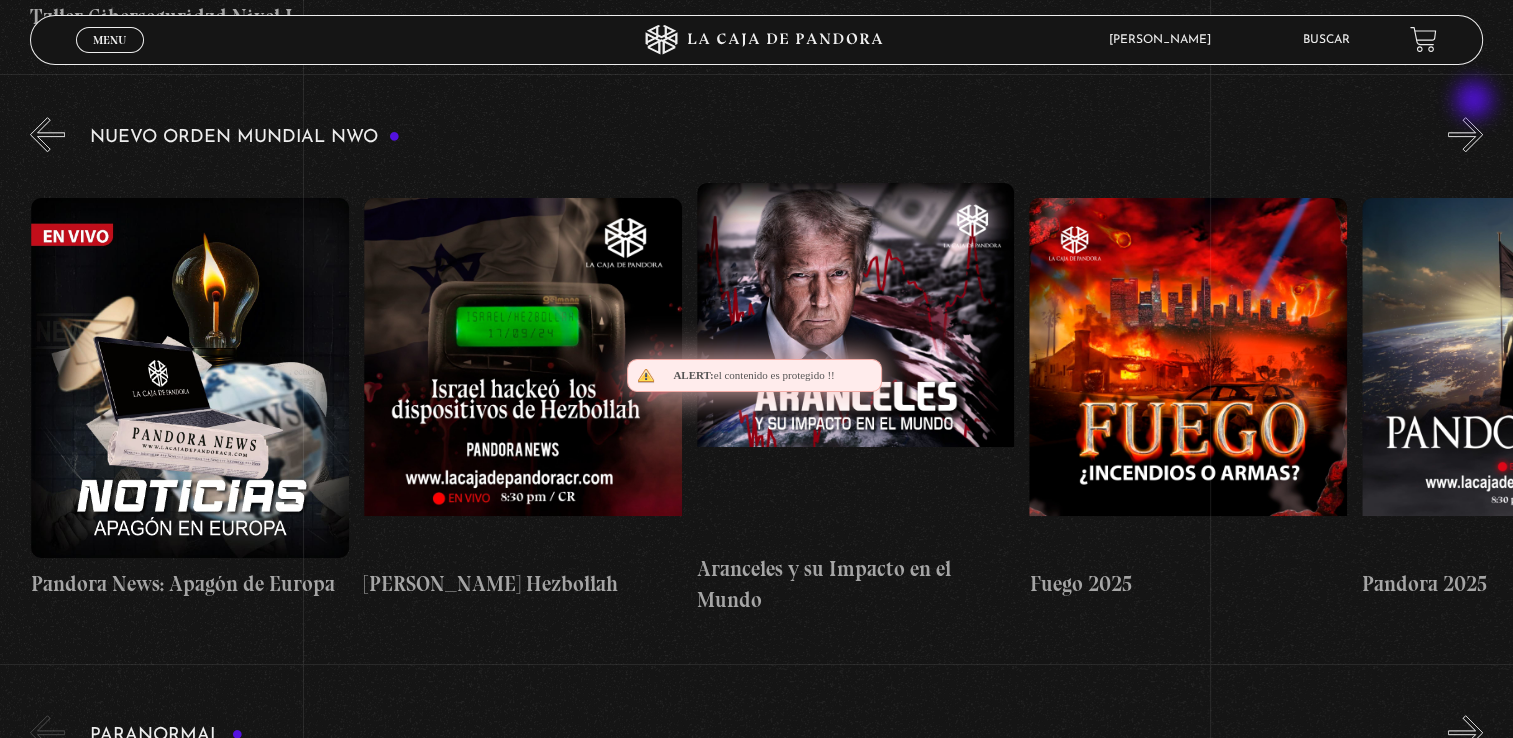 scroll, scrollTop: 0, scrollLeft: 998, axis: horizontal 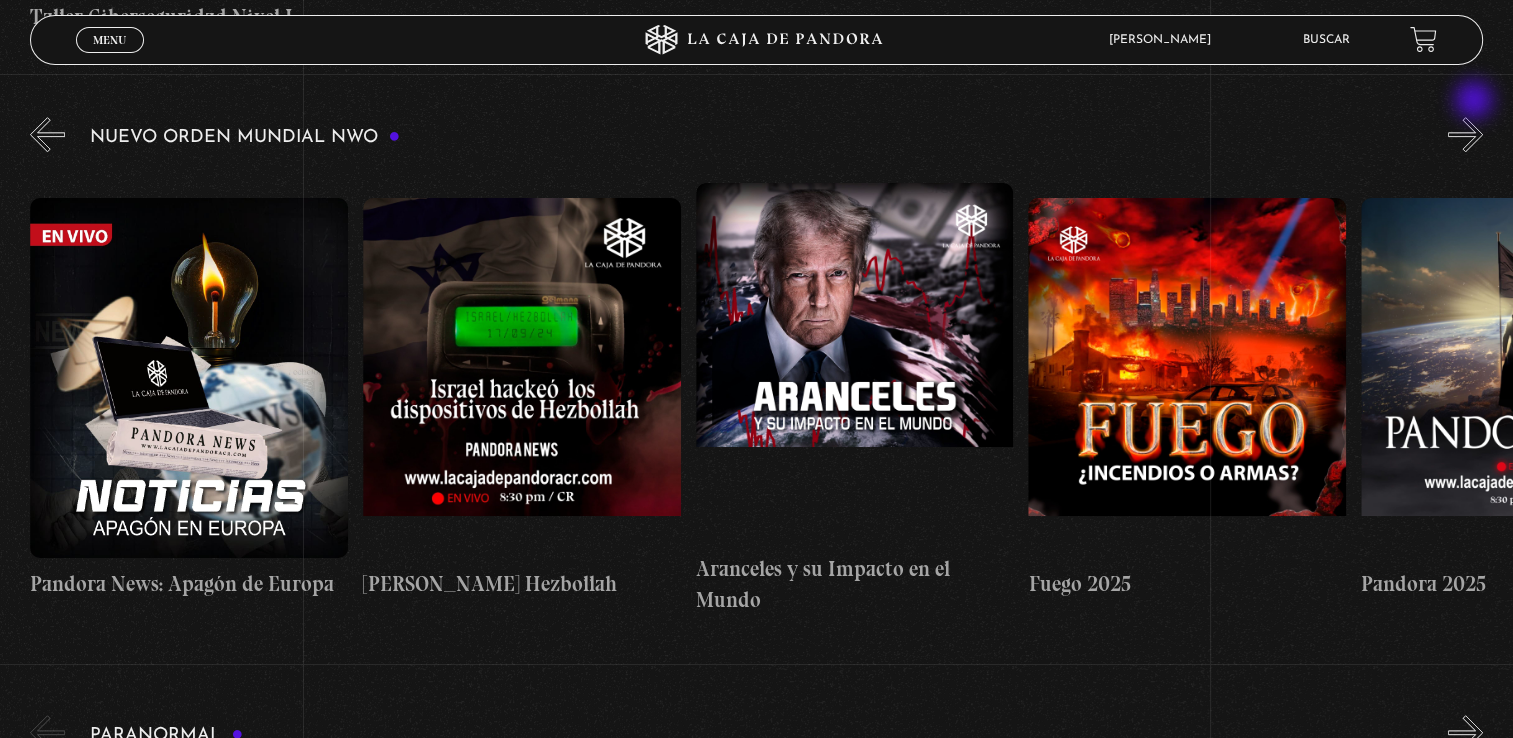 click on "»" at bounding box center [1465, 134] 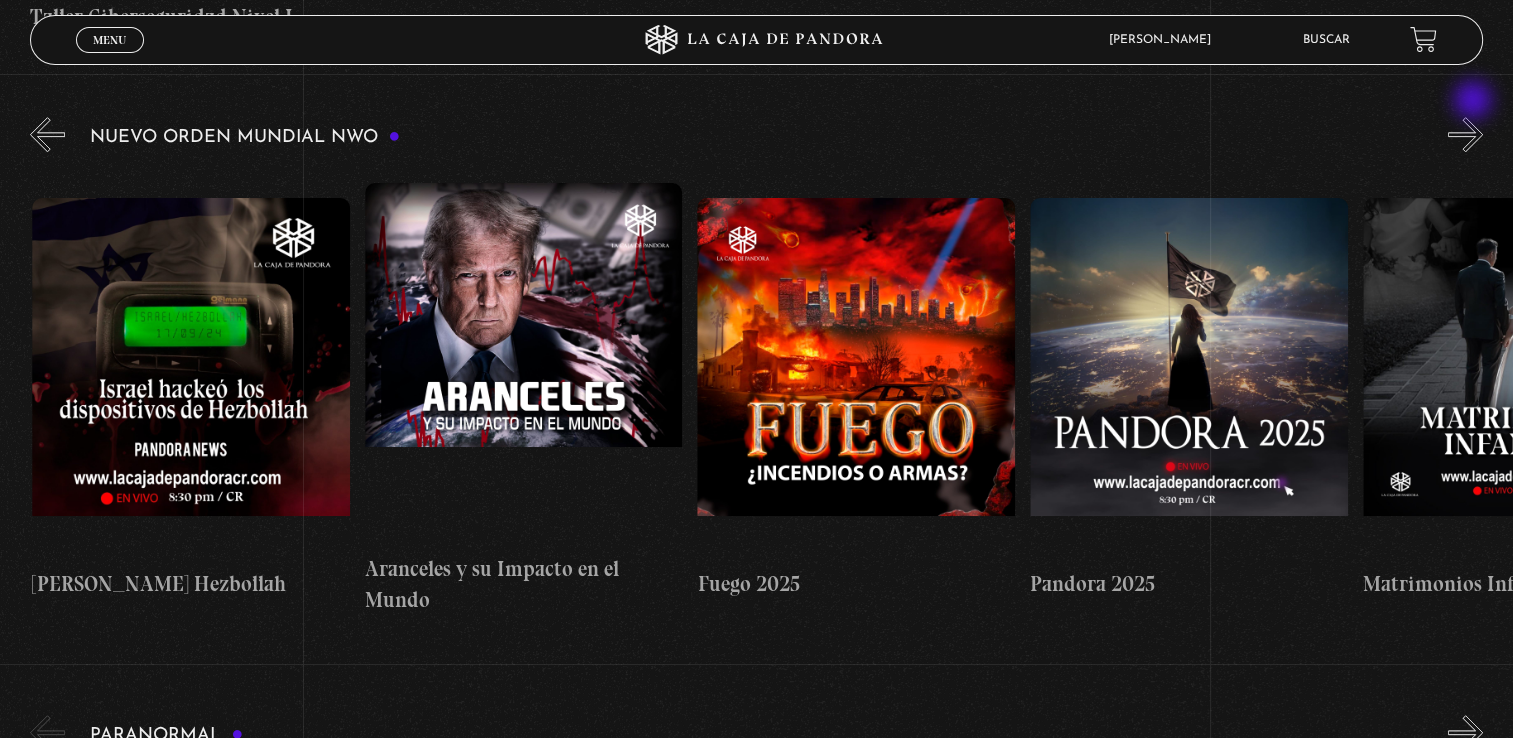 scroll, scrollTop: 0, scrollLeft: 1330, axis: horizontal 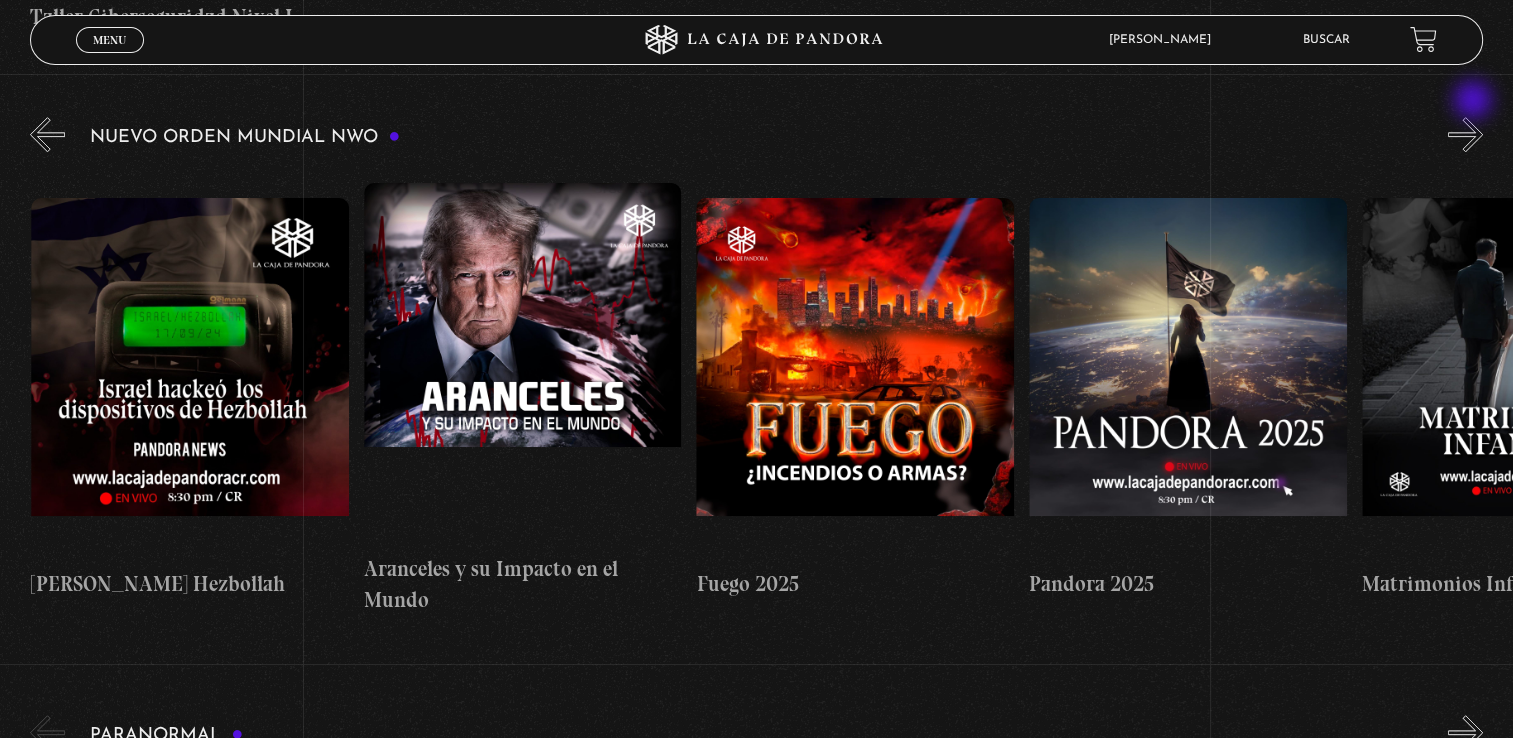 click on "»" at bounding box center [1465, 134] 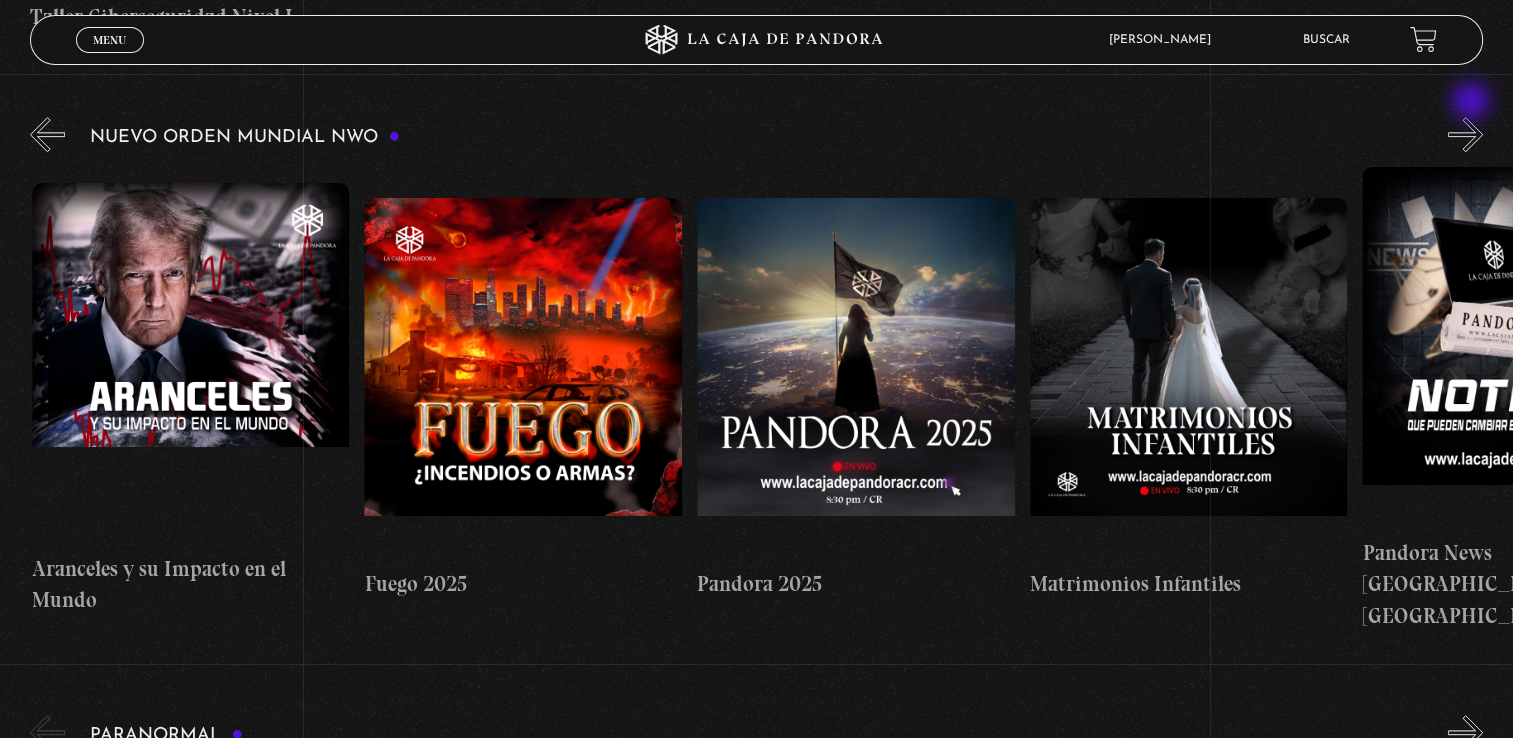 scroll, scrollTop: 0, scrollLeft: 1663, axis: horizontal 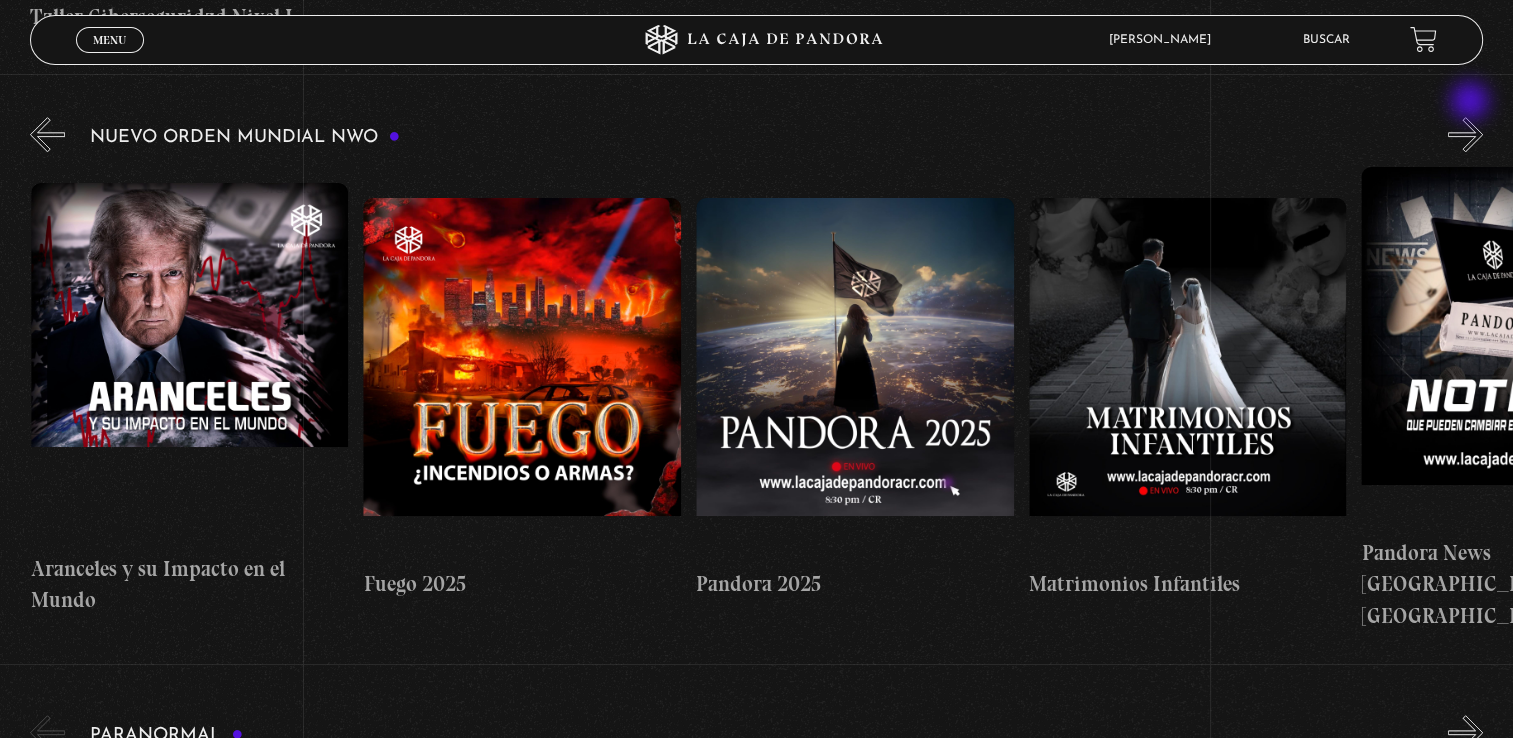 click on "»" at bounding box center (1465, 134) 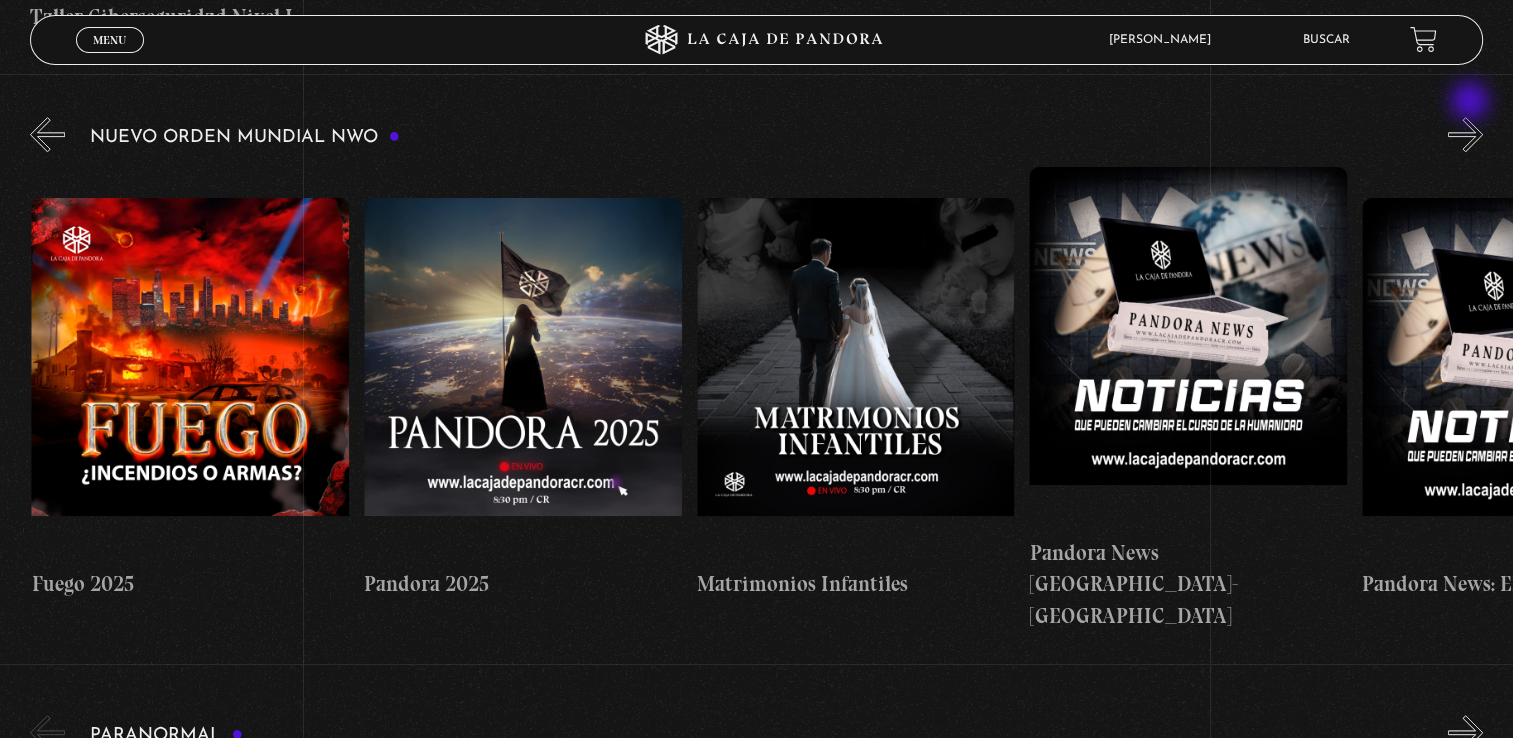 scroll, scrollTop: 0, scrollLeft: 1996, axis: horizontal 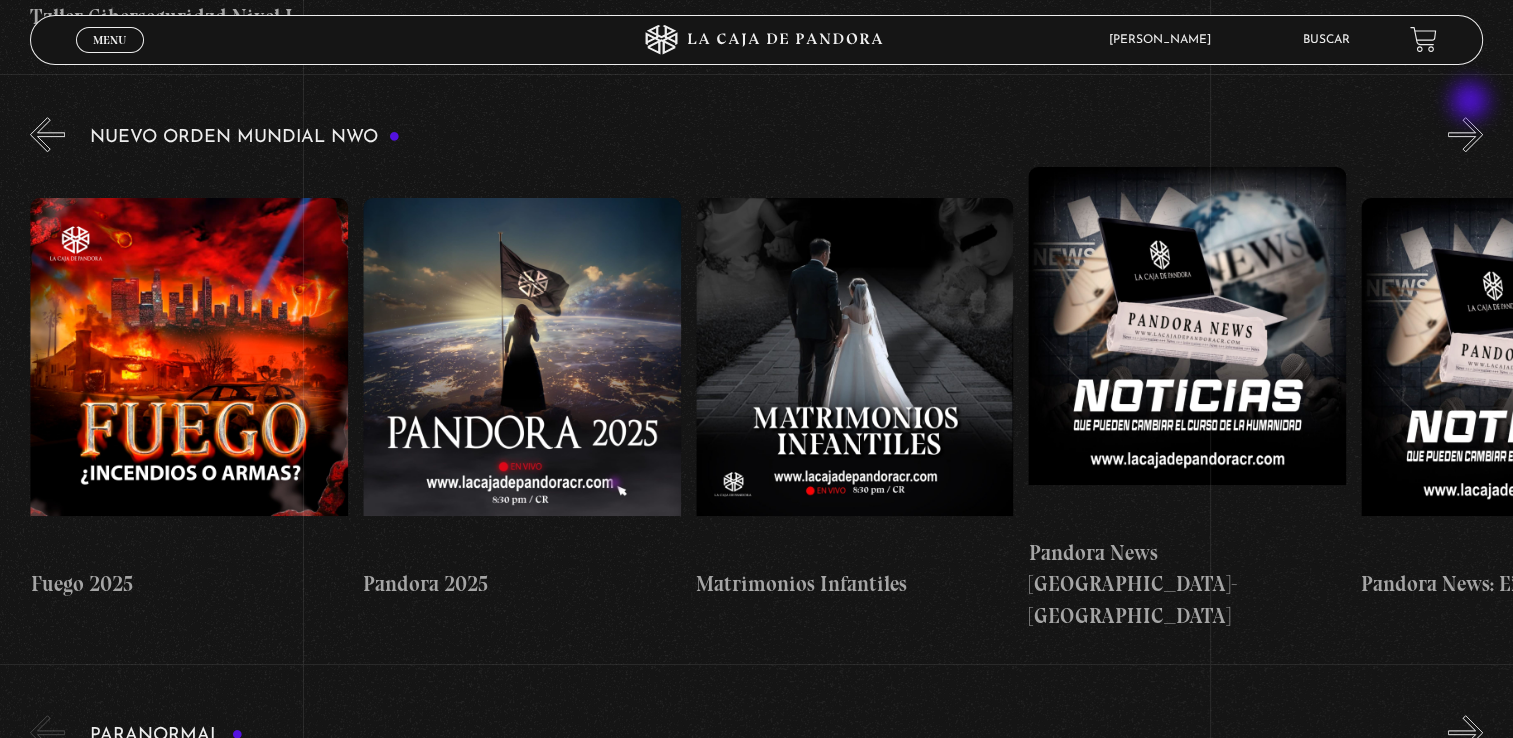 click on "»" at bounding box center (1465, 134) 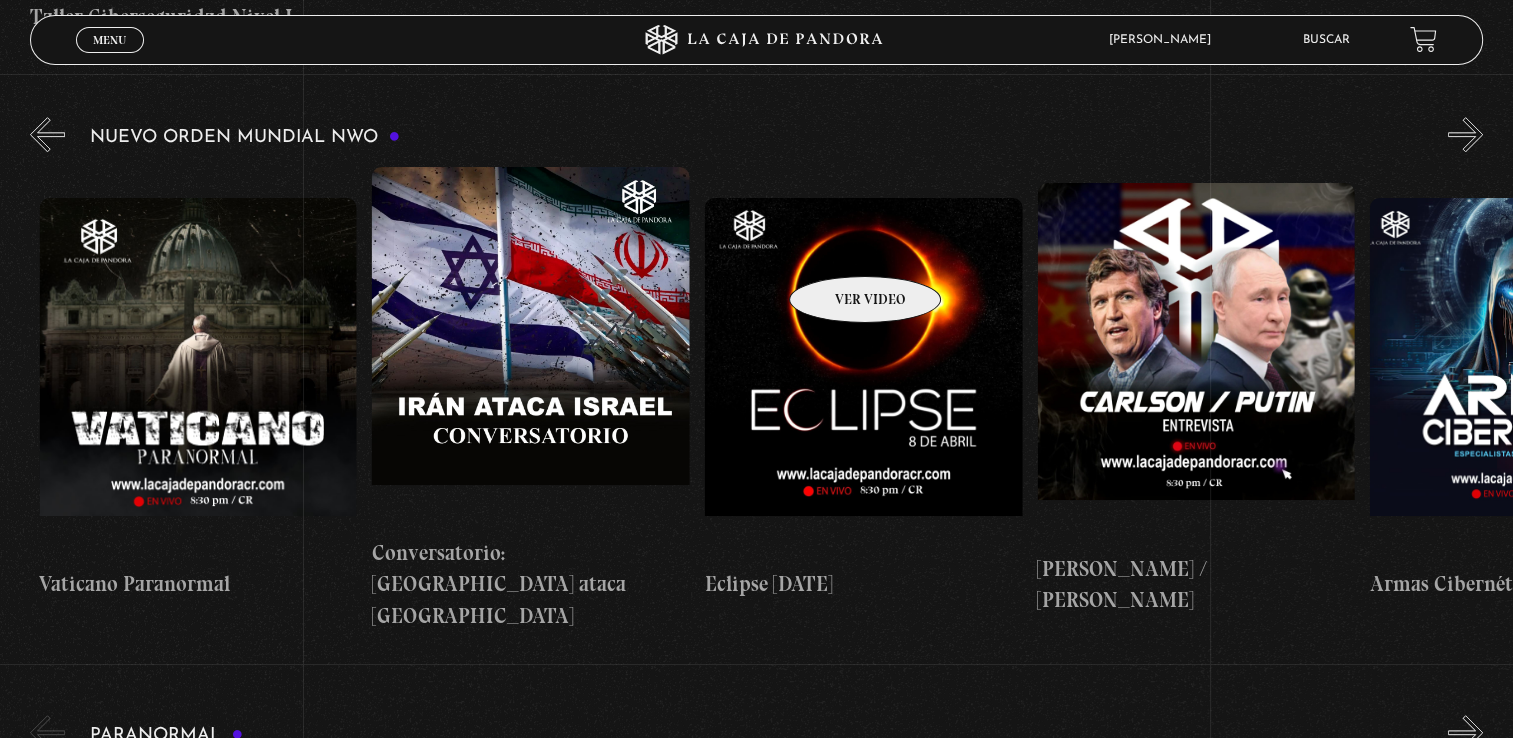 scroll, scrollTop: 0, scrollLeft: 4734, axis: horizontal 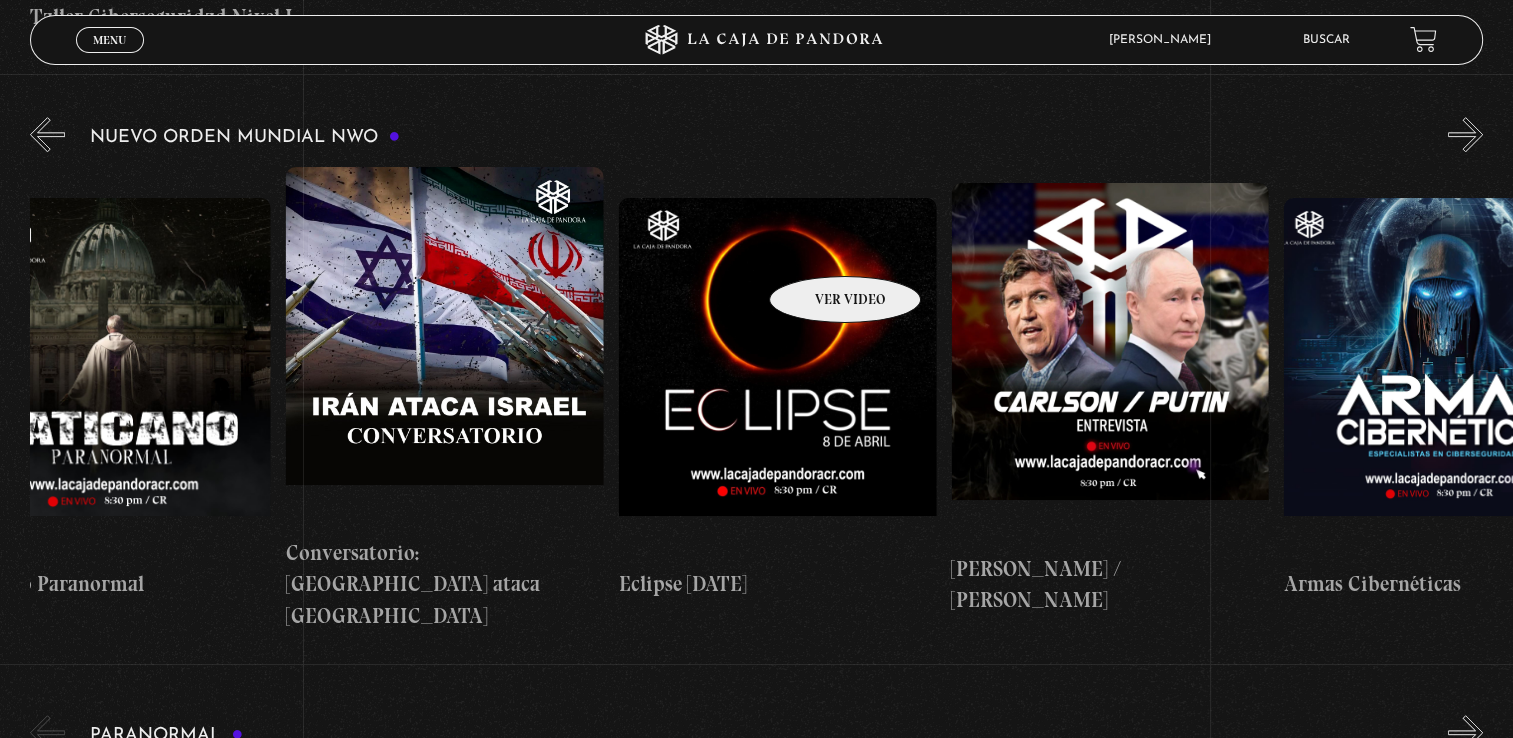 drag, startPoint x: 1298, startPoint y: 278, endPoint x: 819, endPoint y: 246, distance: 480.06772 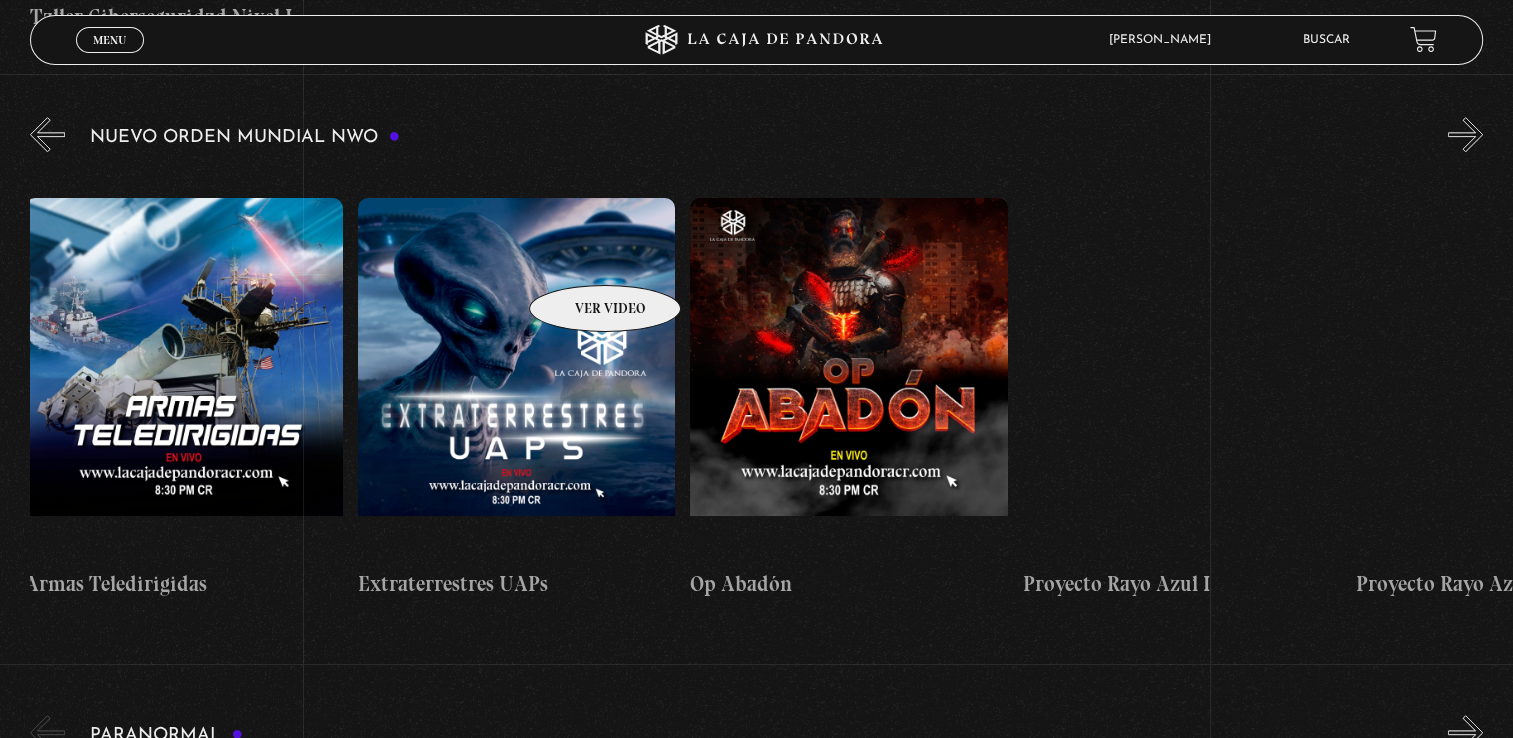 drag, startPoint x: 1081, startPoint y: 255, endPoint x: 558, endPoint y: 256, distance: 523.001 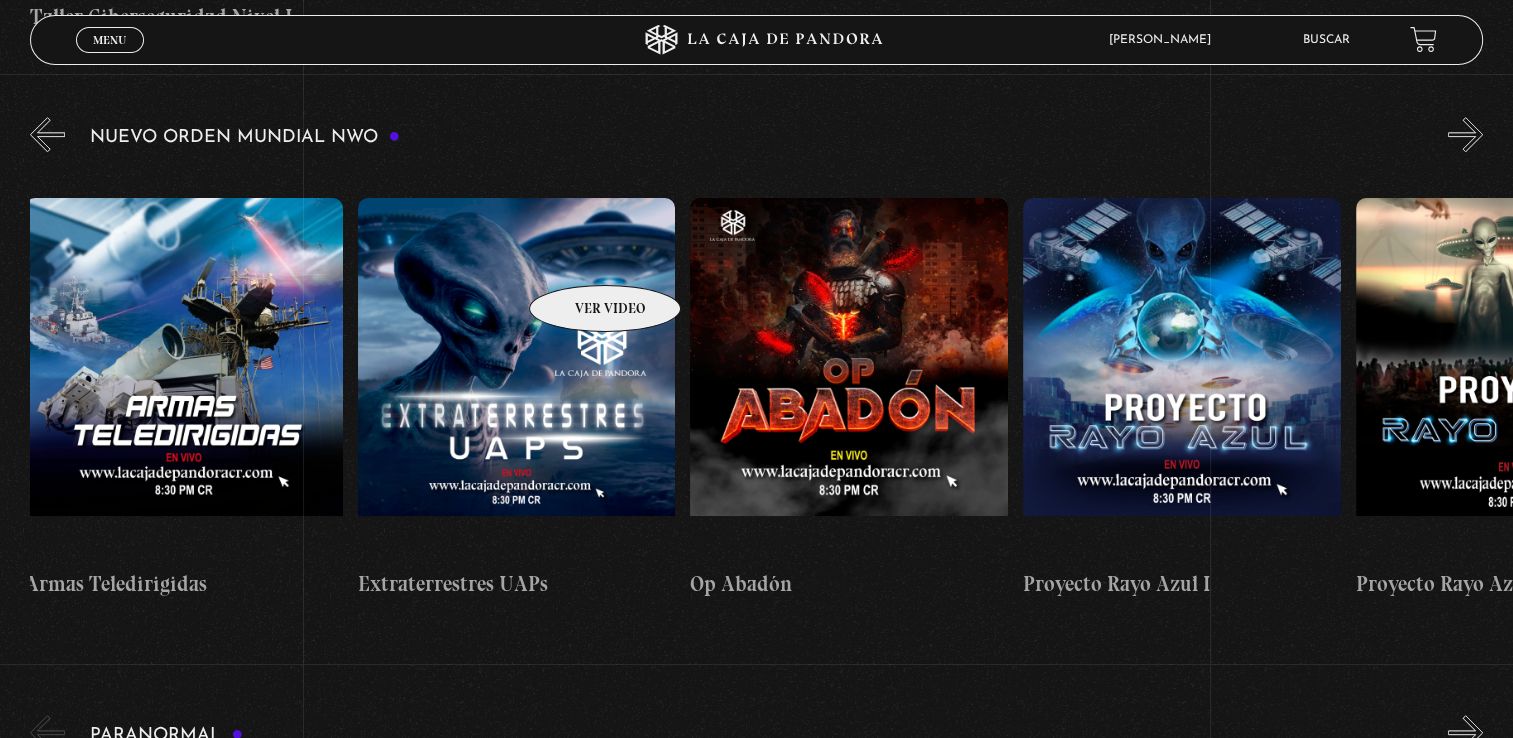 click on "Pandora News: Israel vrs Irán Parte I
Pandora News: Israel vrs Irán Parte III
Pandora News: Papa [PERSON_NAME]
Pandora News: Apagón de Europa
[PERSON_NAME] Hezbollah
[PERSON_NAME] y su Impacto en el Mundo
Fuego 2025
Pandora 2025" at bounding box center [5680, 399] 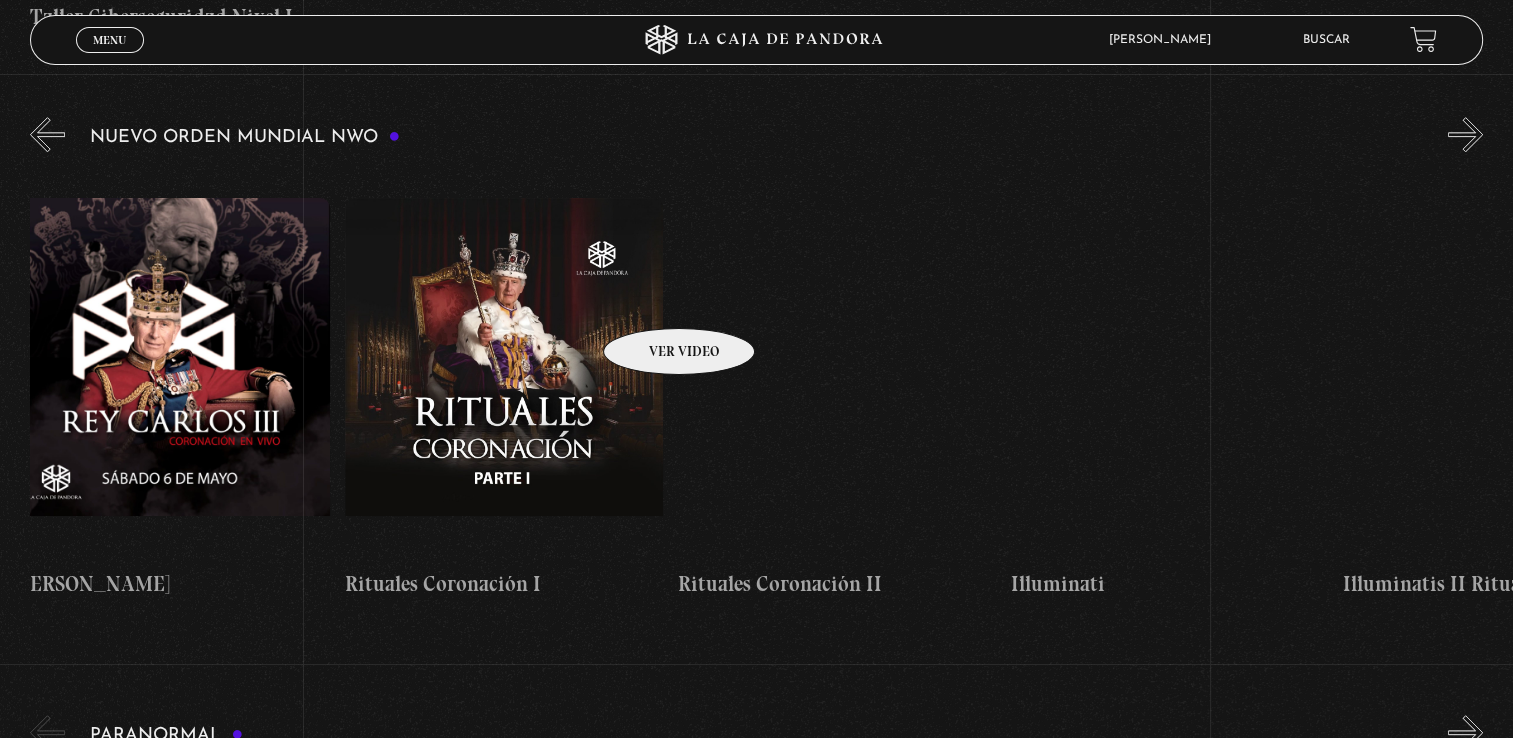 drag, startPoint x: 965, startPoint y: 301, endPoint x: 635, endPoint y: 292, distance: 330.1227 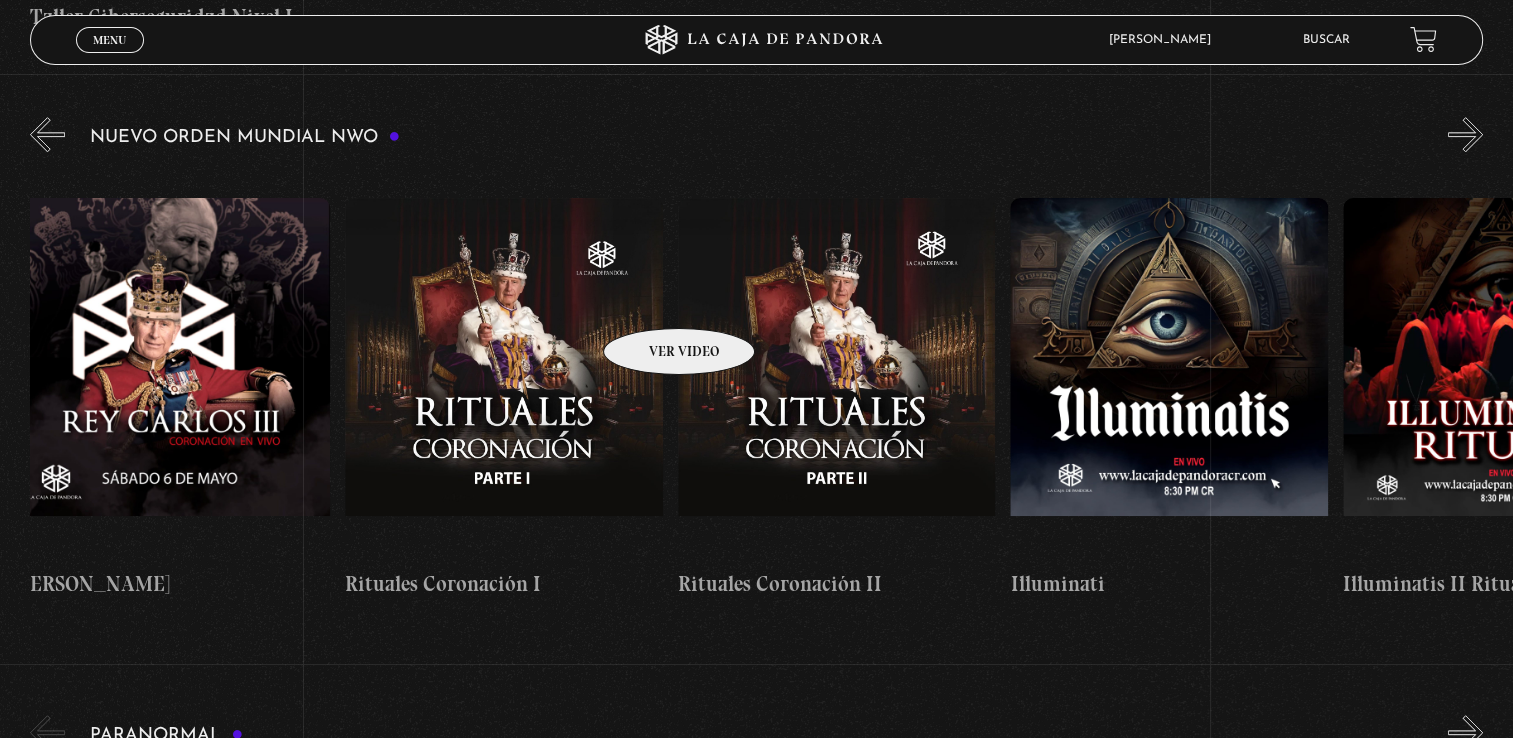 click on "Pandora News: Israel vrs Irán Parte I
Pandora News: Israel vrs Irán Parte III
Pandora News: Papa [PERSON_NAME]
Pandora News: Apagón de Europa
[PERSON_NAME] Hezbollah
[PERSON_NAME] y su Impacto en el Mundo
Fuego 2025
Pandora 2025" at bounding box center [4004, 399] 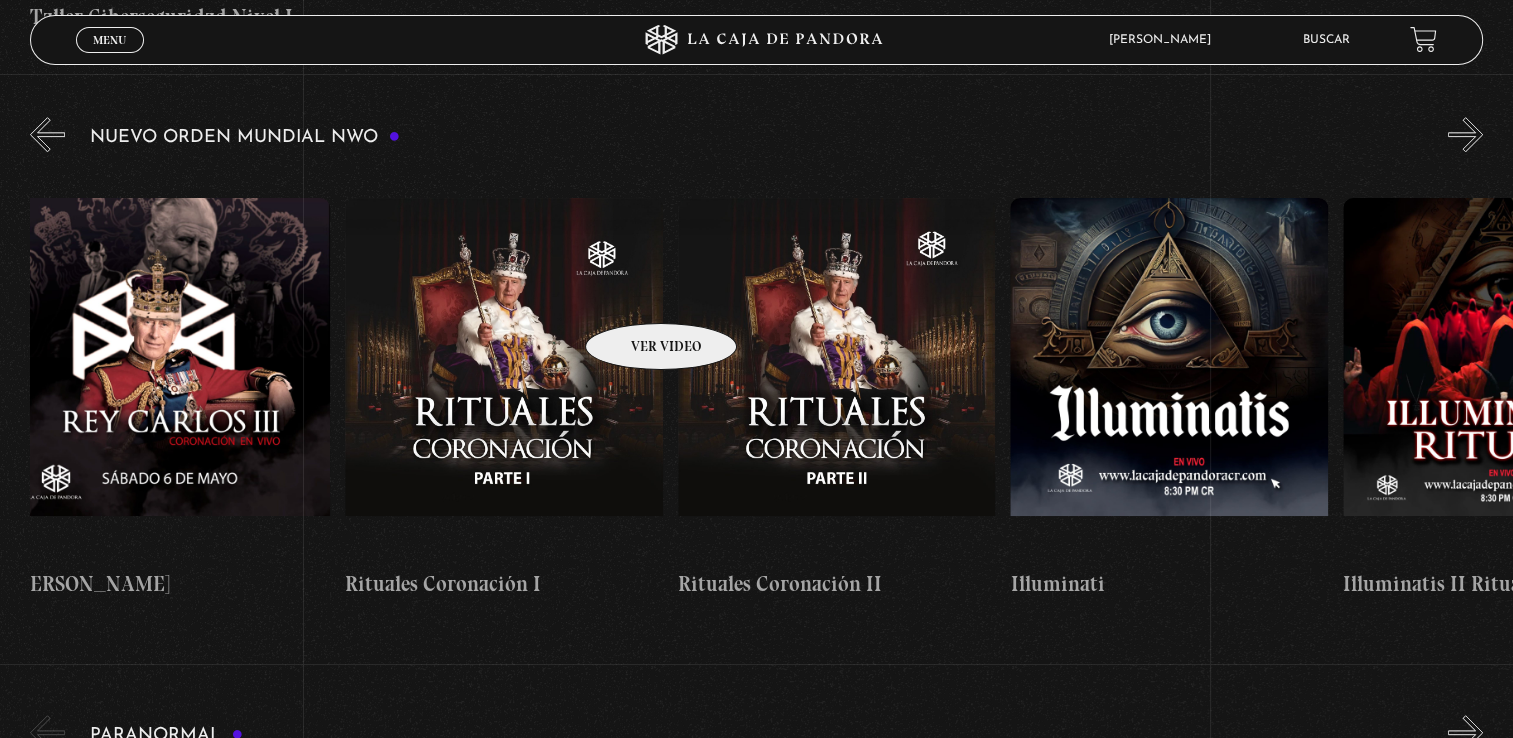 scroll, scrollTop: 0, scrollLeft: 9005, axis: horizontal 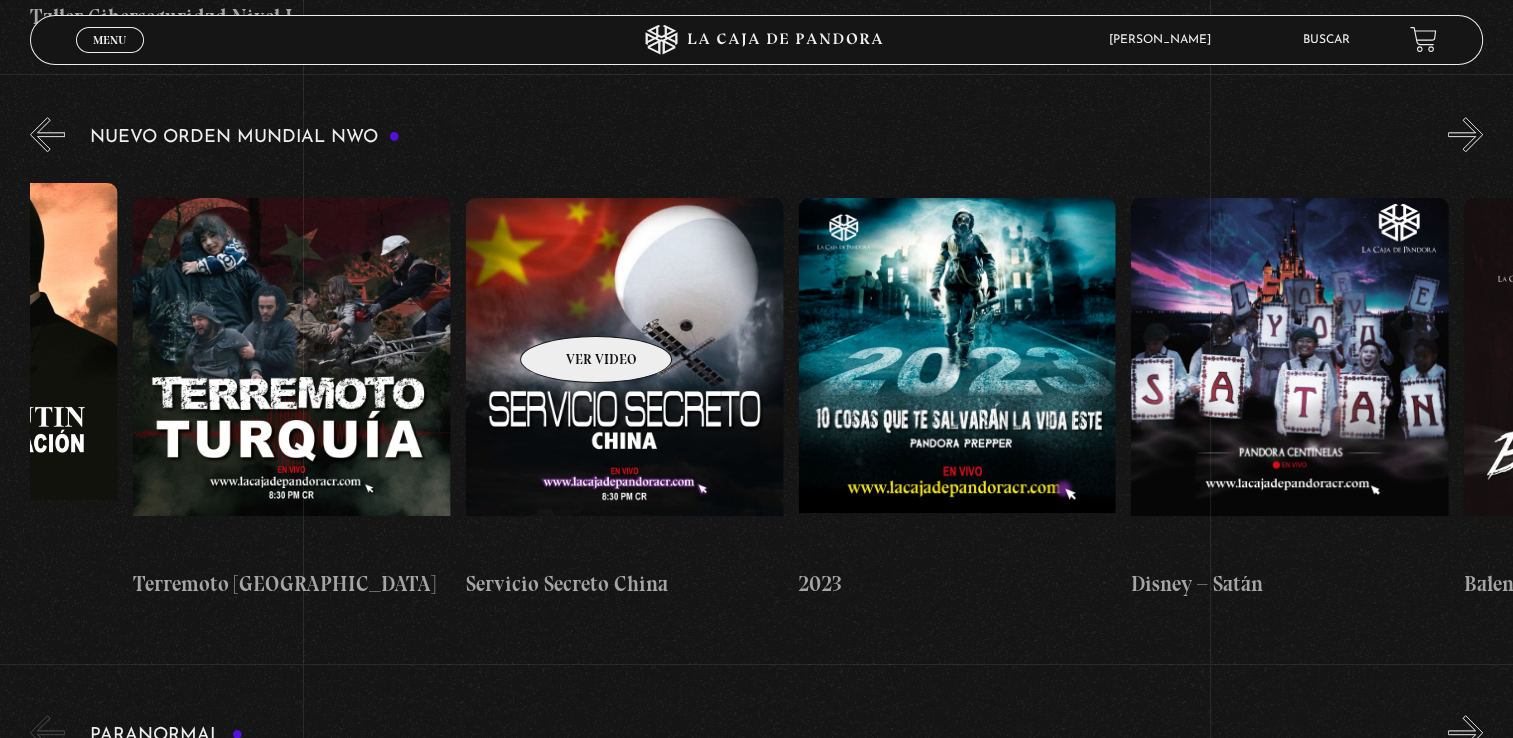 drag, startPoint x: 1137, startPoint y: 280, endPoint x: 570, endPoint y: 306, distance: 567.5958 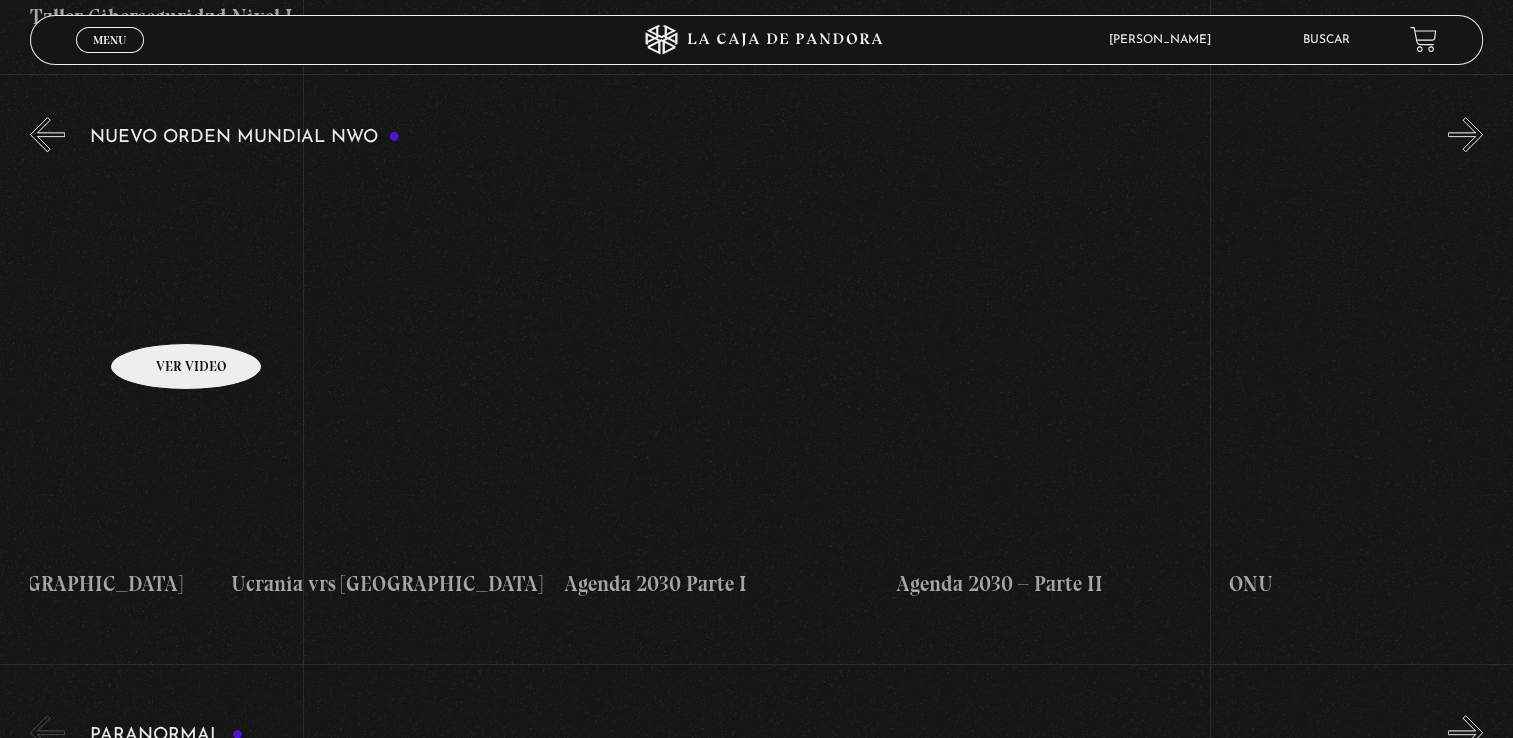 drag, startPoint x: 1288, startPoint y: 257, endPoint x: 124, endPoint y: 294, distance: 1164.5879 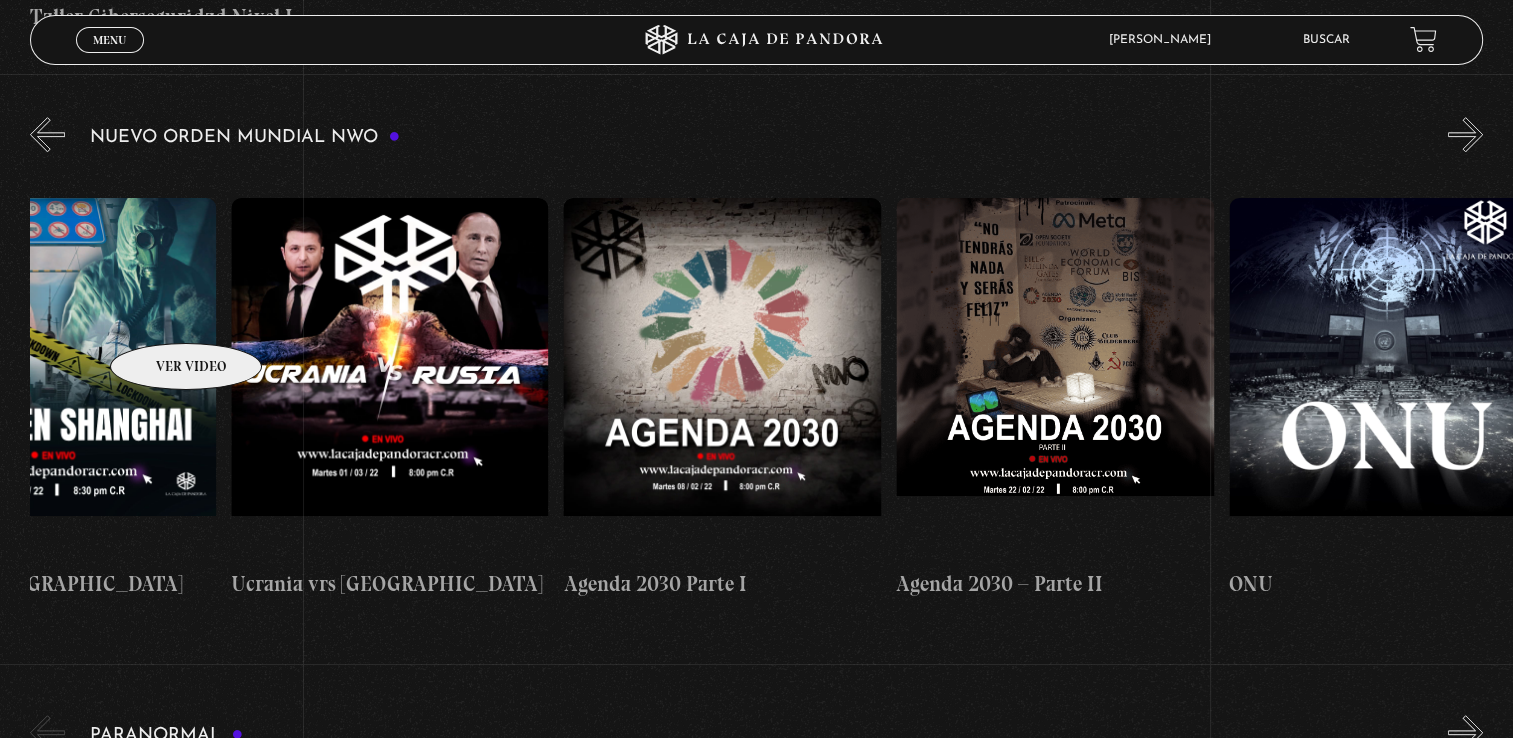 click on "Pandora News: Israel vrs Irán Parte I
Pandora News: Israel vrs Irán Parte III
Pandora News: Papa [PERSON_NAME]
Pandora News: Apagón de Europa
[PERSON_NAME] Hezbollah
[PERSON_NAME] y su Impacto en el Mundo
Fuego 2025
Pandora 2025" at bounding box center [-4760, 399] 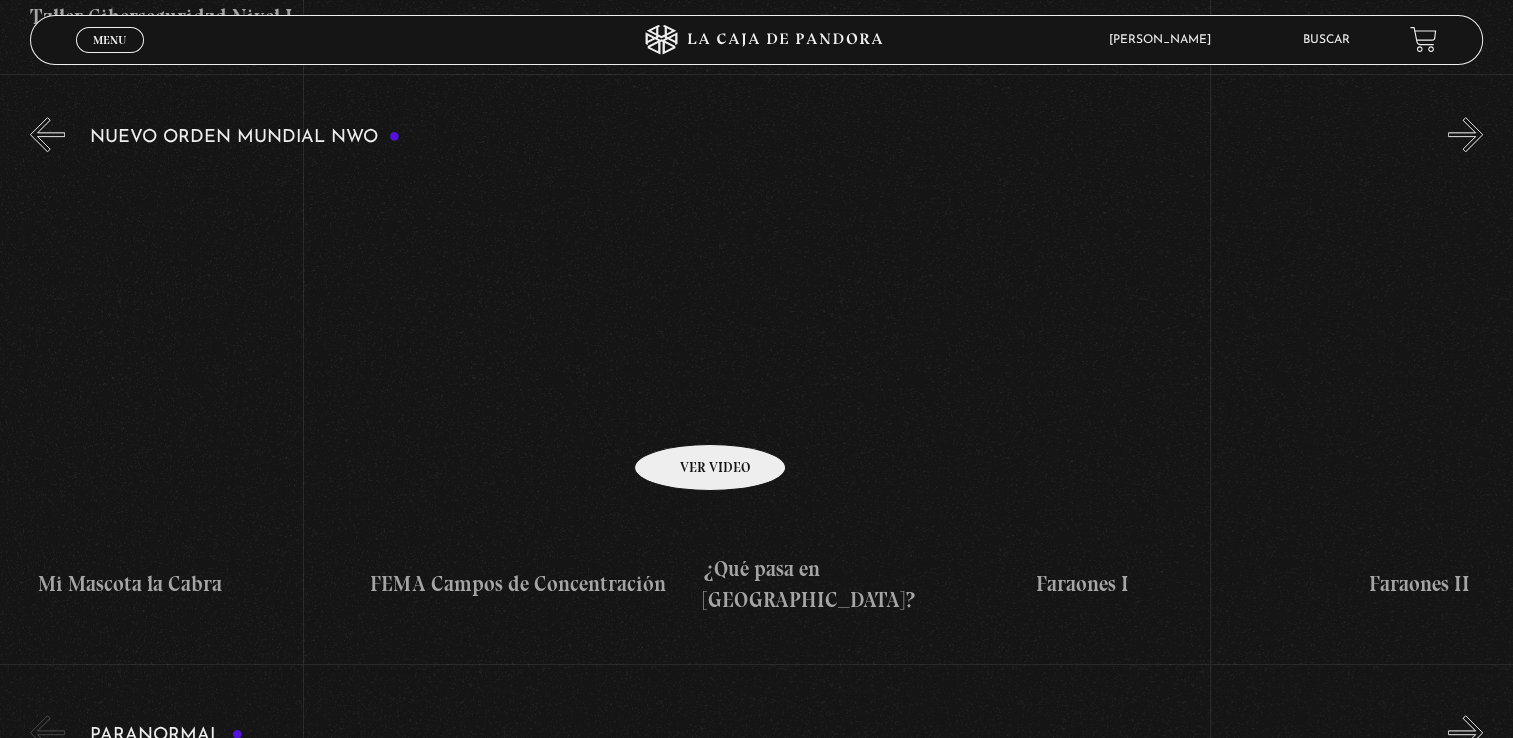 scroll, scrollTop: 0, scrollLeft: 21536, axis: horizontal 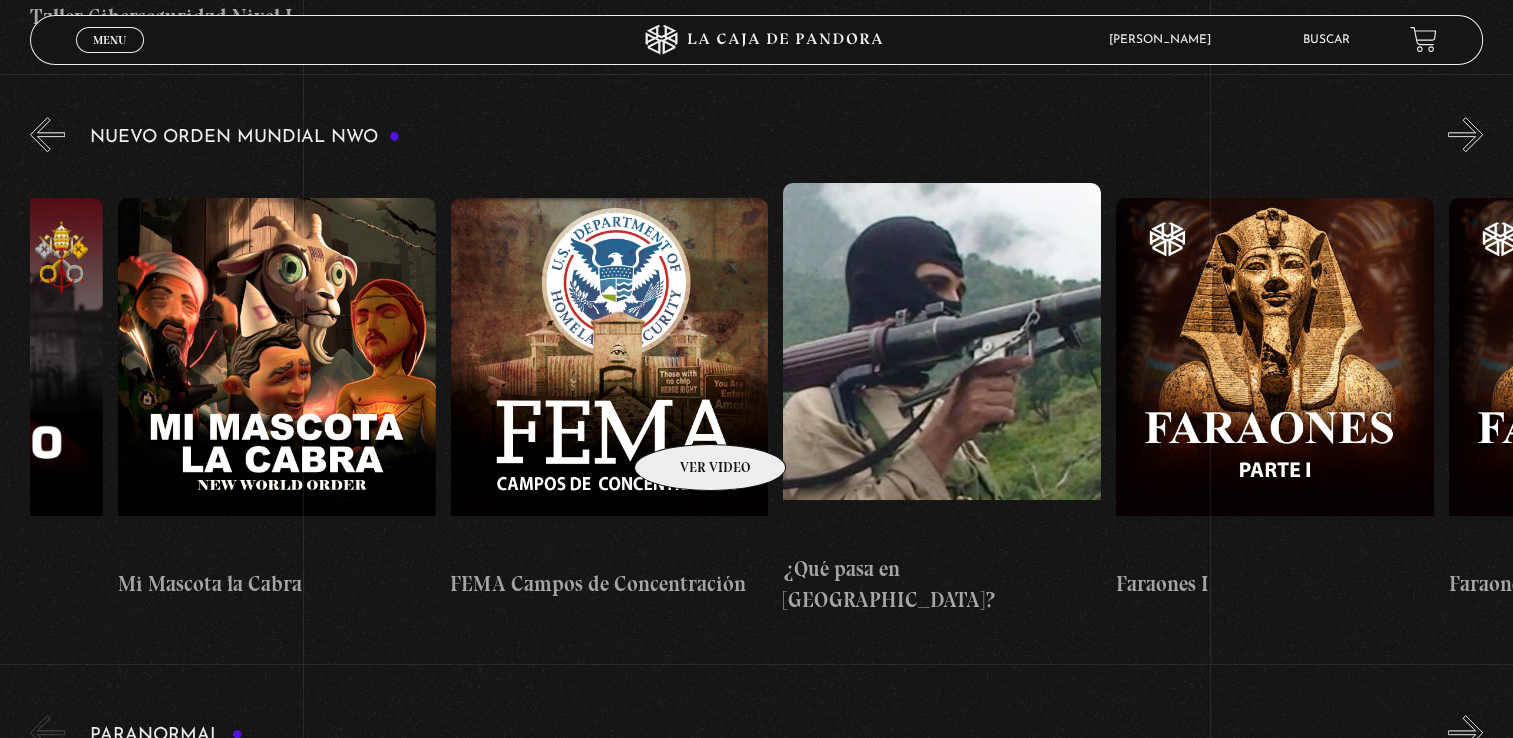 drag, startPoint x: 1424, startPoint y: 290, endPoint x: 703, endPoint y: 405, distance: 730.1137 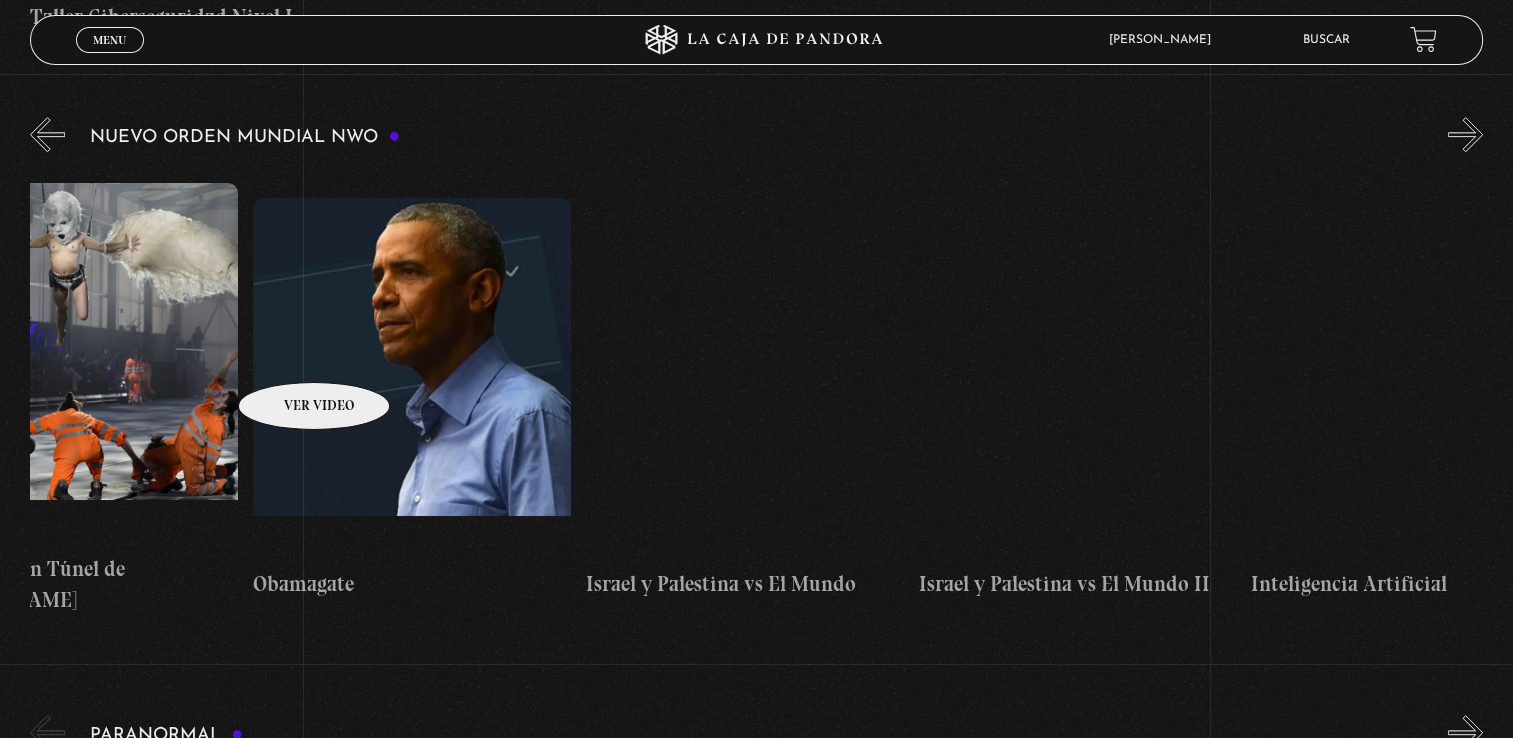 drag, startPoint x: 303, startPoint y: 347, endPoint x: 278, endPoint y: 354, distance: 25.96151 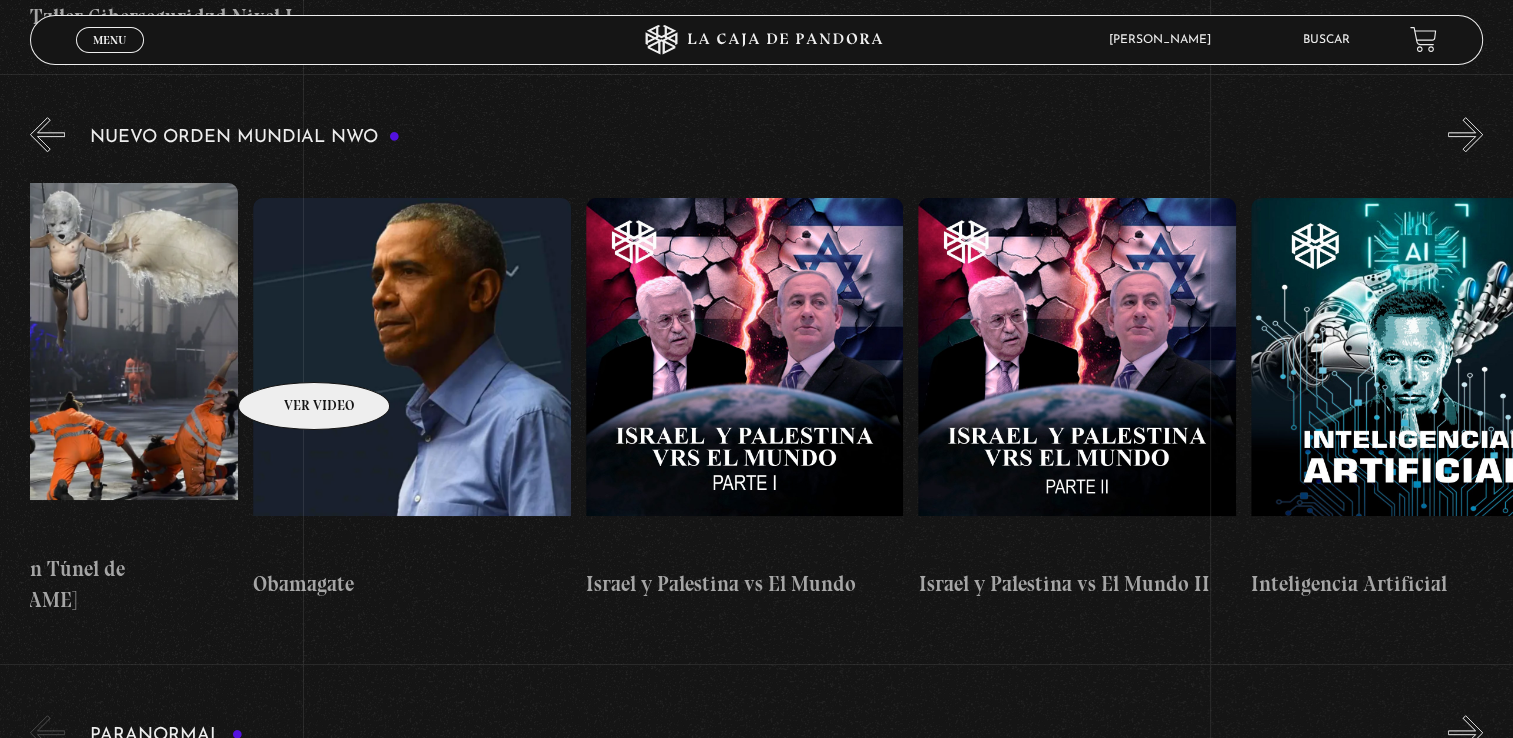 click on "Pandora News: Israel vrs Irán Parte I
Pandora News: Israel vrs Irán Parte III
Pandora News: Papa [PERSON_NAME]
Pandora News: Apagón de Europa
[PERSON_NAME] Hezbollah
[PERSON_NAME] y su Impacto en el Mundo
Fuego 2025
Pandora 2025" at bounding box center (-10393, 399) 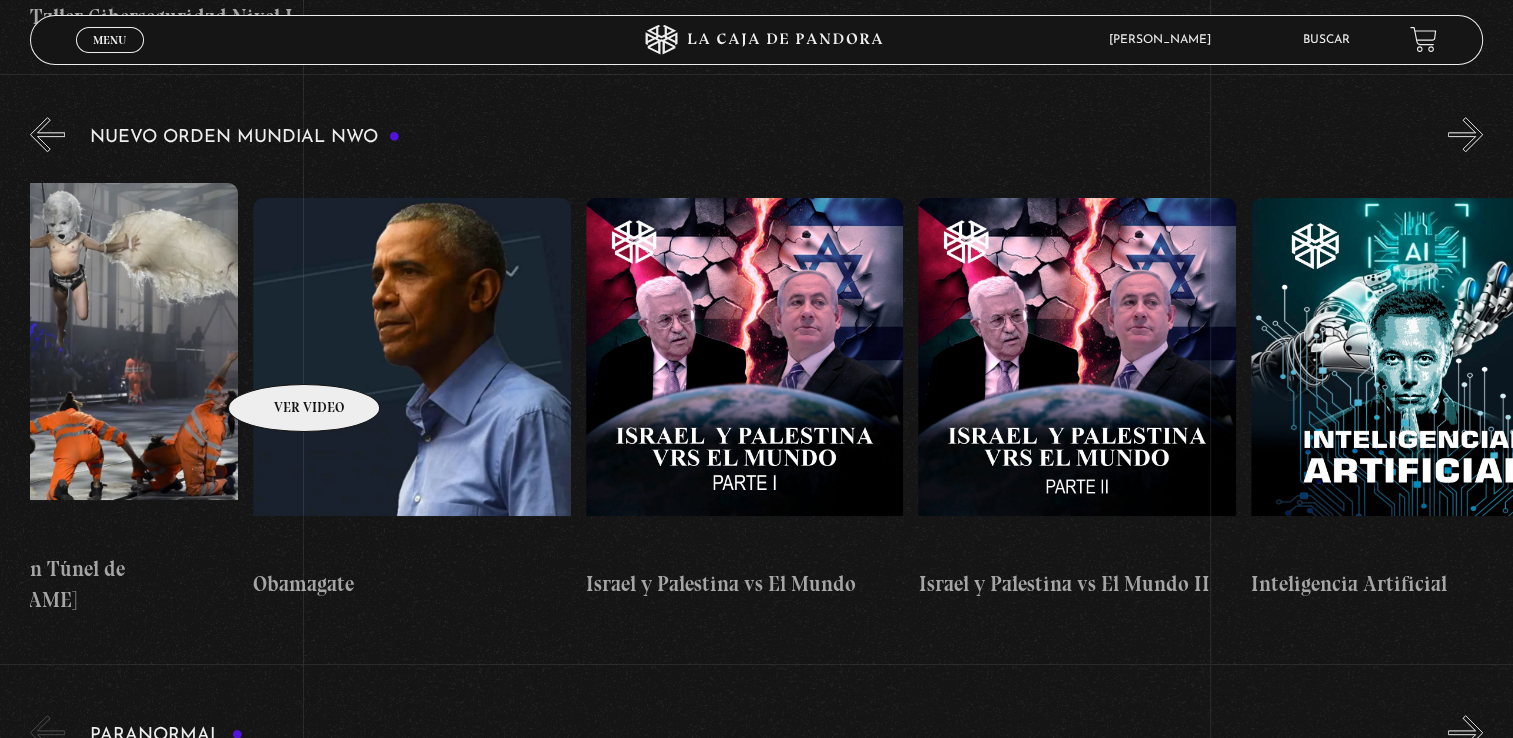 scroll, scrollTop: 0, scrollLeft: 23408, axis: horizontal 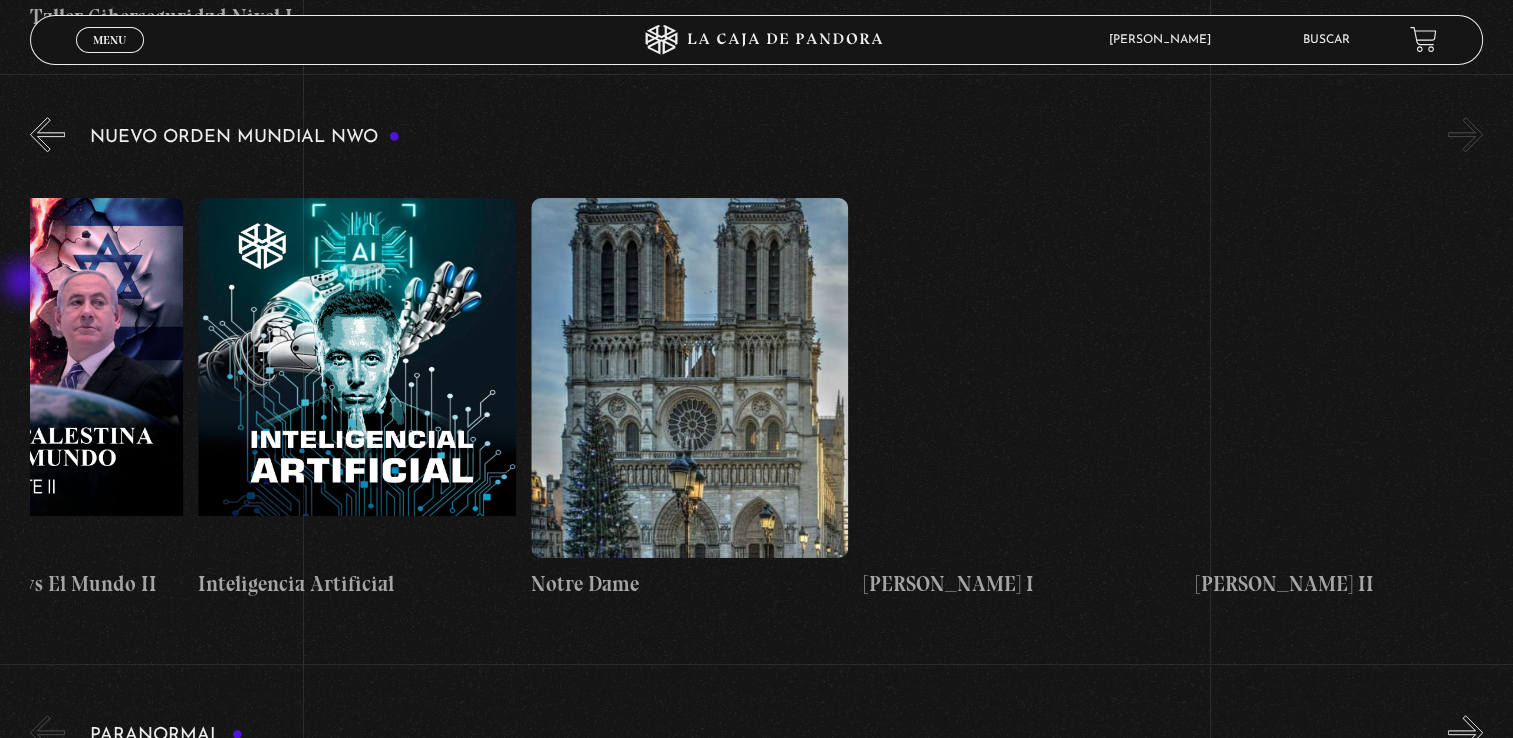 drag, startPoint x: 281, startPoint y: 262, endPoint x: -4, endPoint y: 289, distance: 286.2761 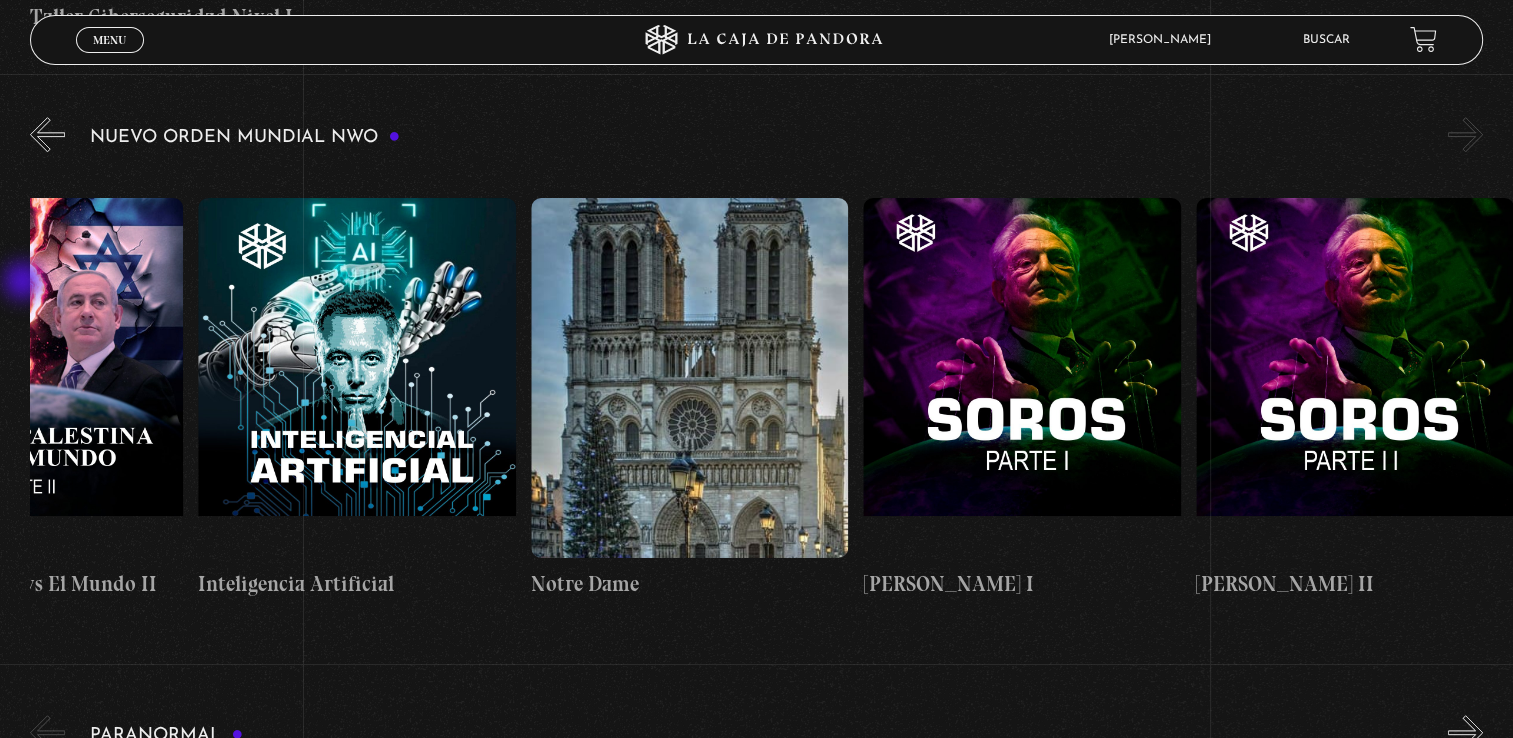 click on "ingresar  al sitio
Ver Video
Más Información
Solicitar
Por favor coloque su dispositivo en posición vertical para ver el sitio web.
[PERSON_NAME]
En vivos
Pandora
Centinelas
Preguntas Frecuentes
Contacto / Soporte
¿Qué es Pandora Centinelas?
Tienda Pandora
Donaciones
Próximos Eventos
Configuración
Mi cuenta
Cancelación de suscripción
Salir
[DEMOGRAPHIC_DATA] en:
Menu Cerrar
[PERSON_NAME]
En vivos" at bounding box center [756, 3532] 